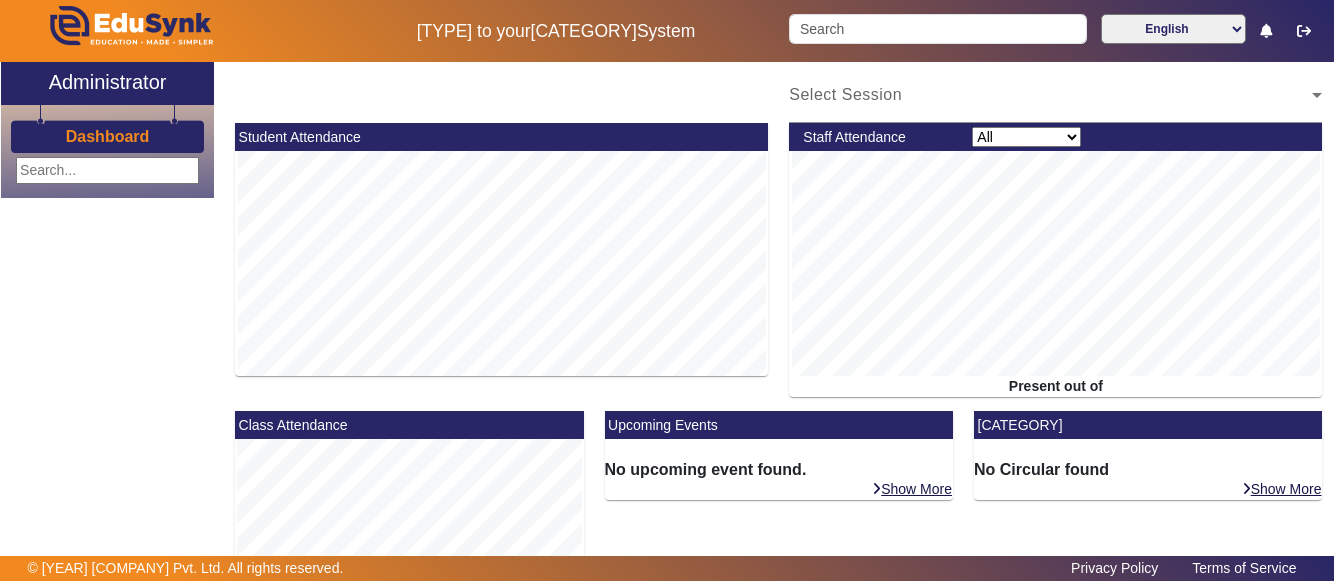 scroll, scrollTop: 0, scrollLeft: 0, axis: both 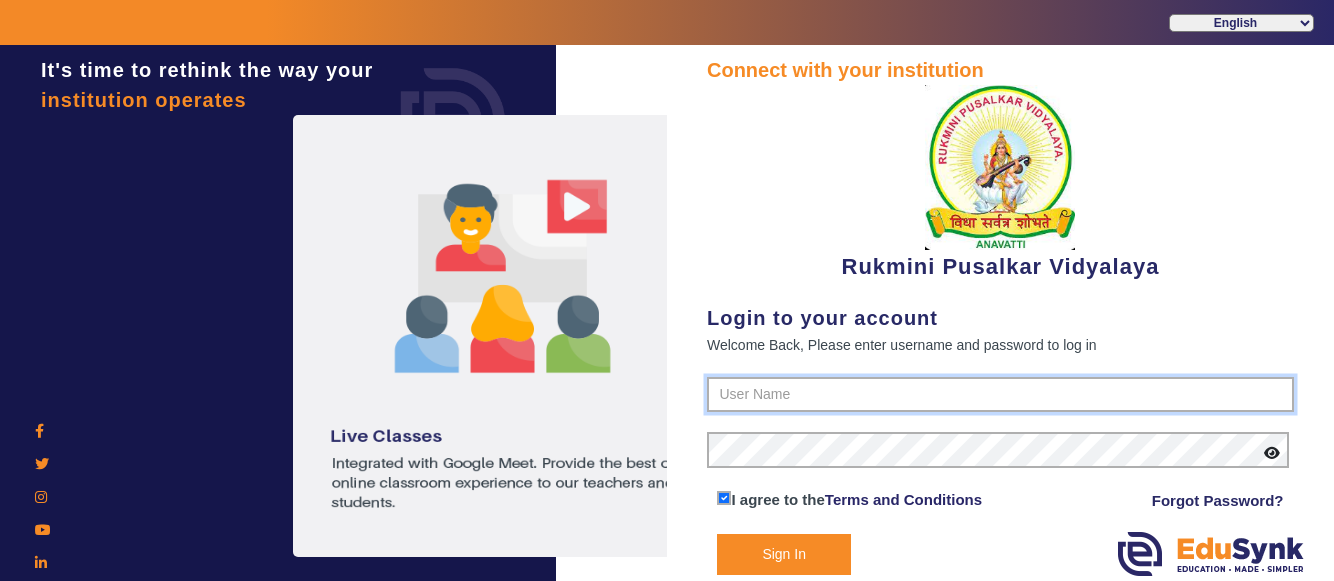 type on "[PHONE]" 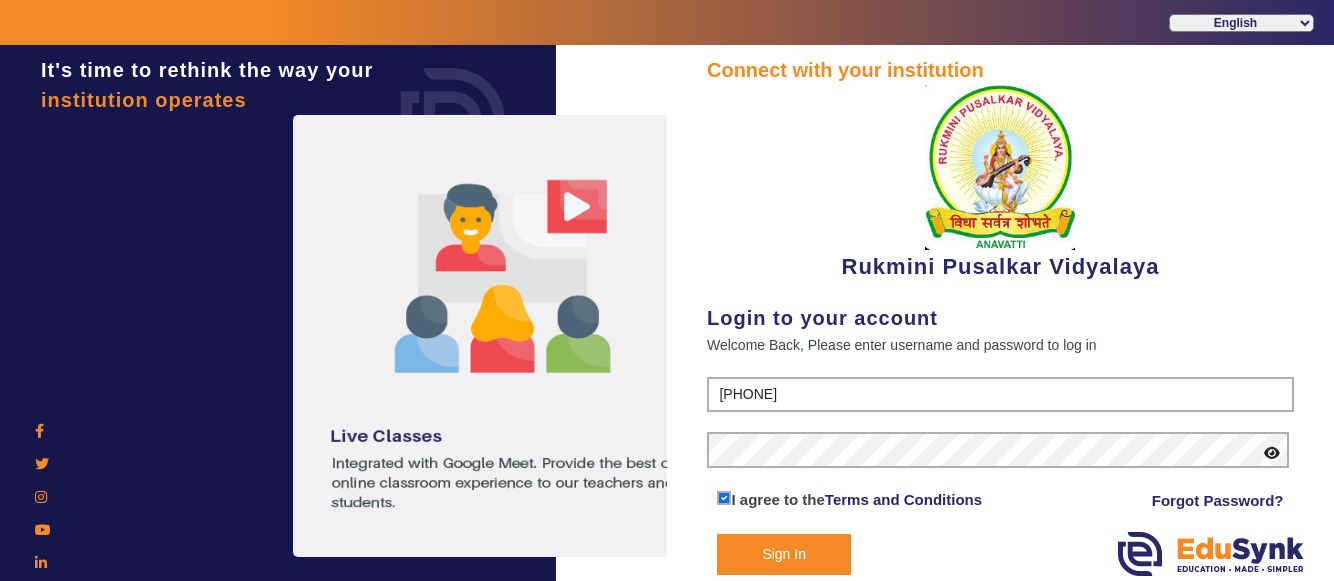 click on "Sign In" 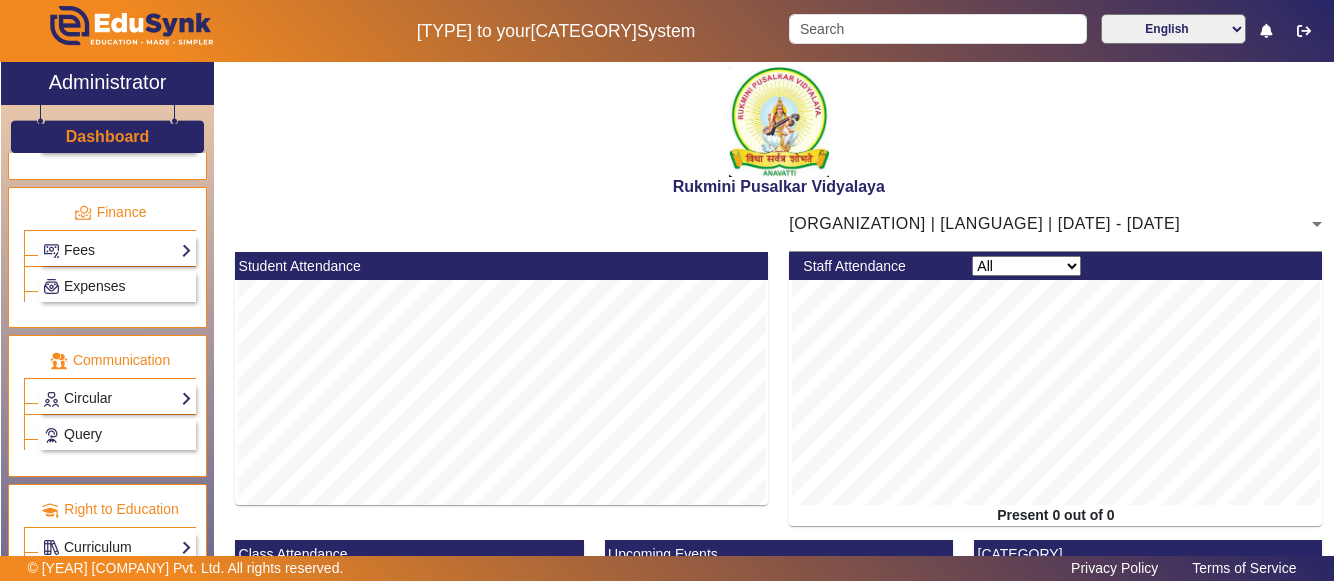 scroll, scrollTop: 1078, scrollLeft: 0, axis: vertical 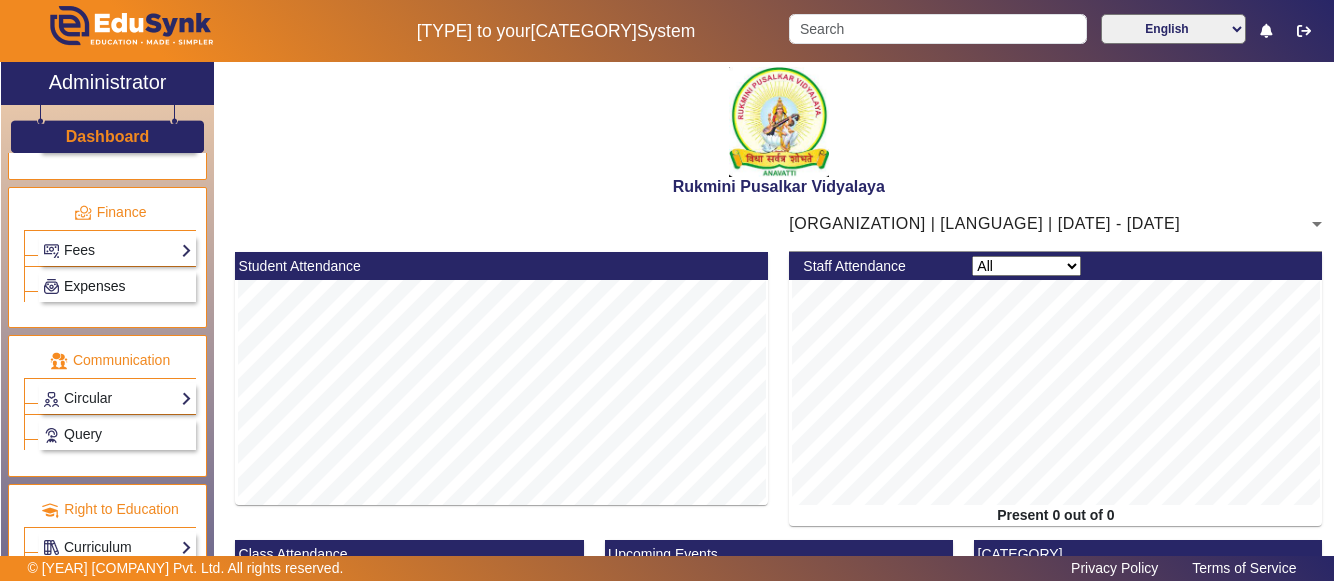 click on "Expenses" 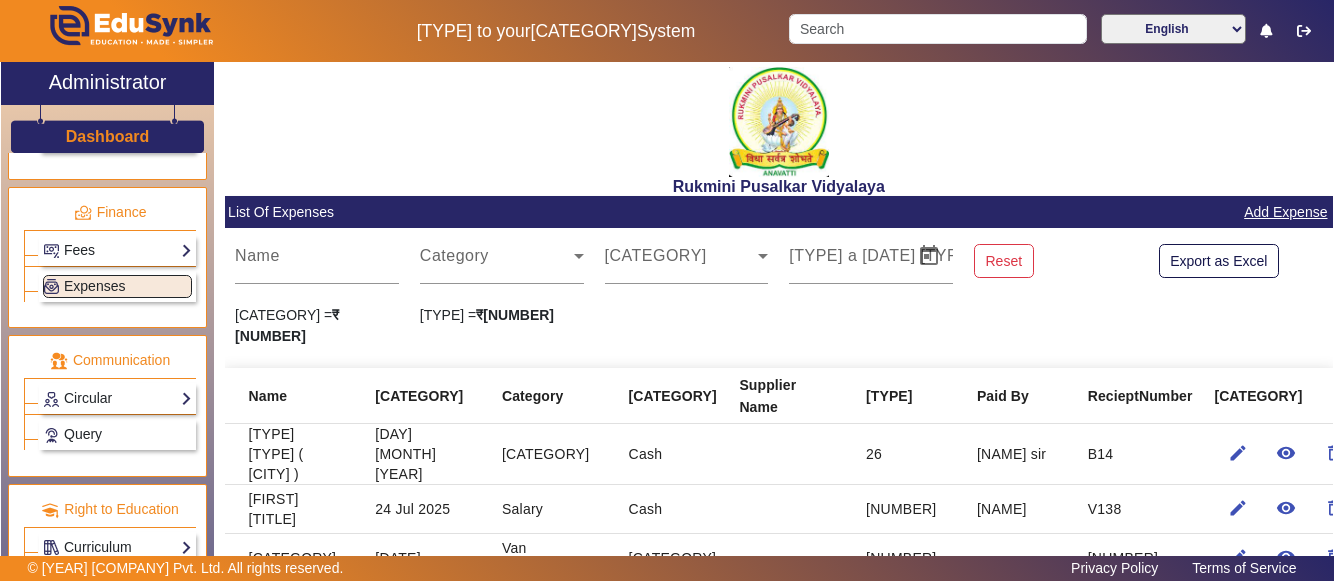 click on "Add Expense" 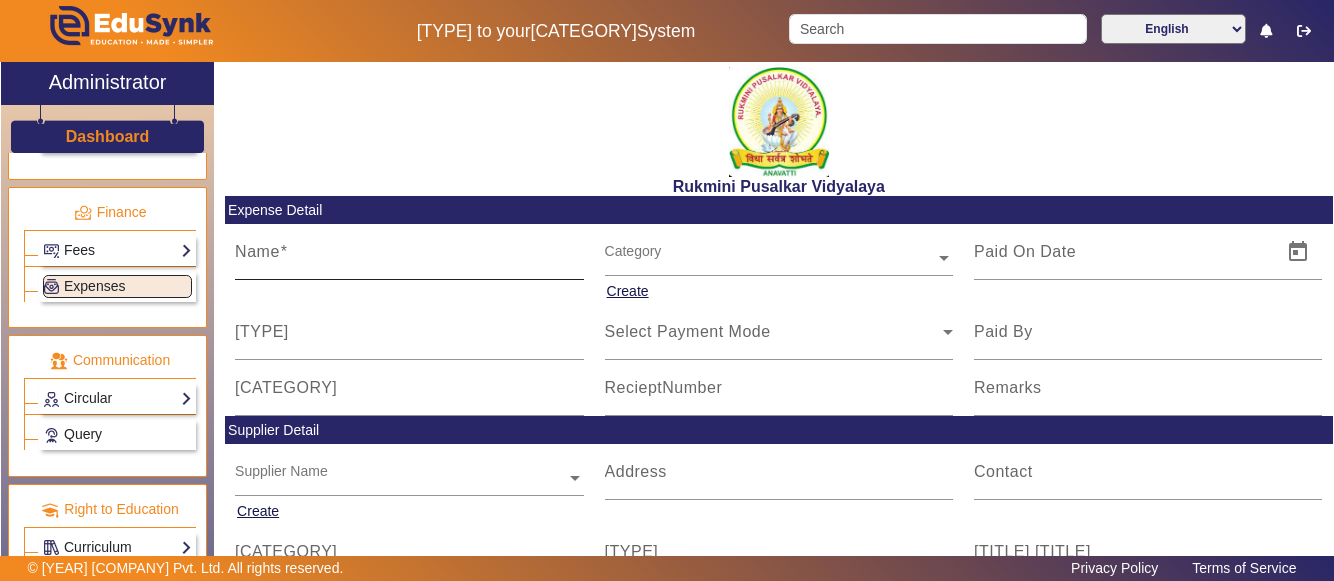 click on "Name" at bounding box center (257, 251) 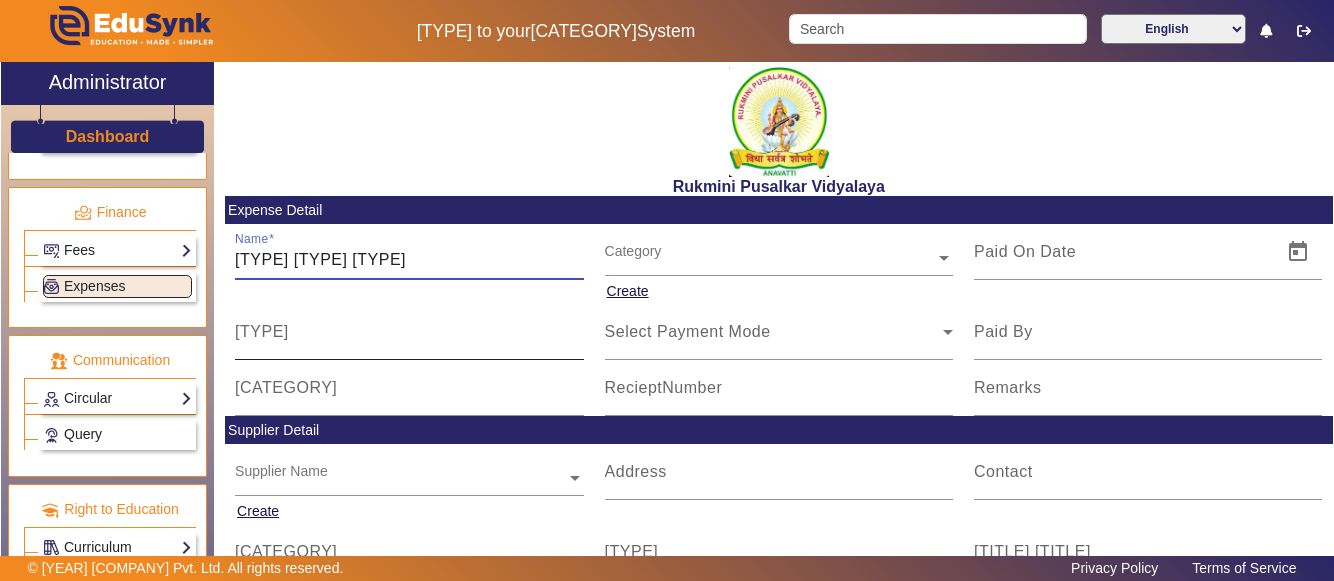 type on "[TYPE] [TYPE] [TYPE]" 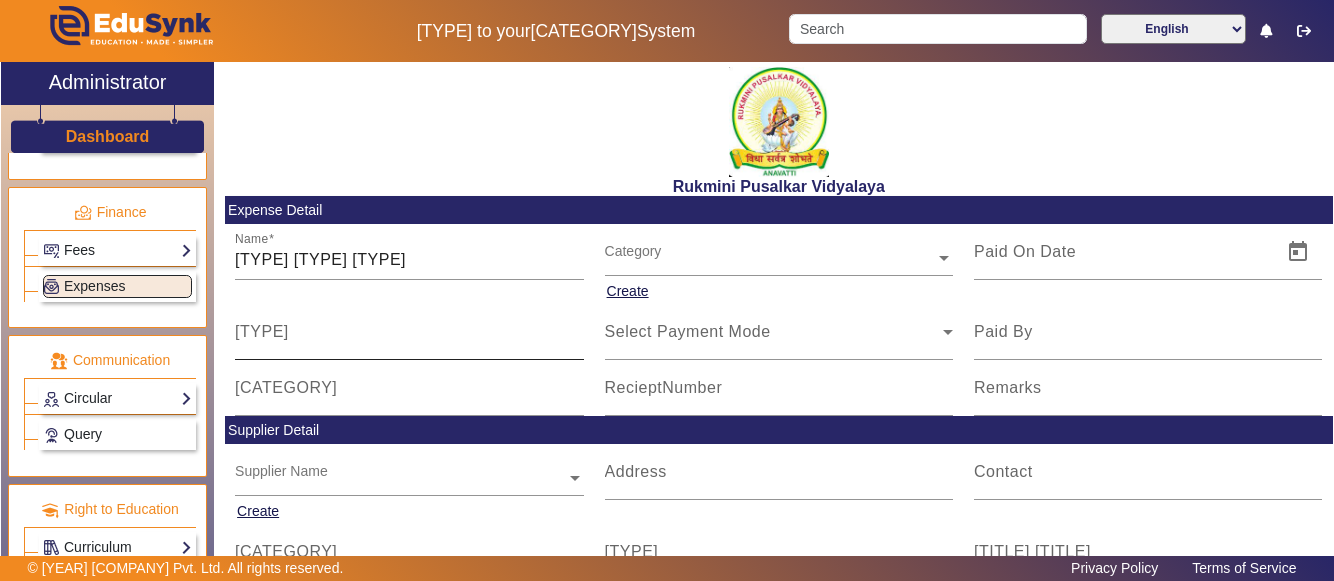 click on "[TYPE]" 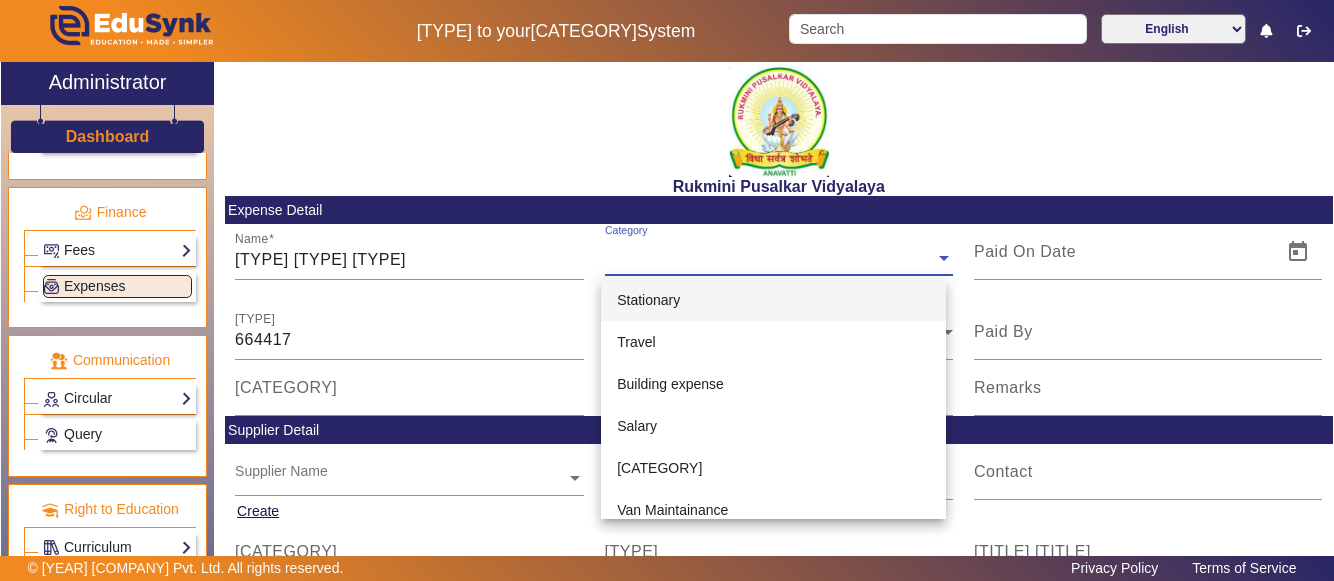 click 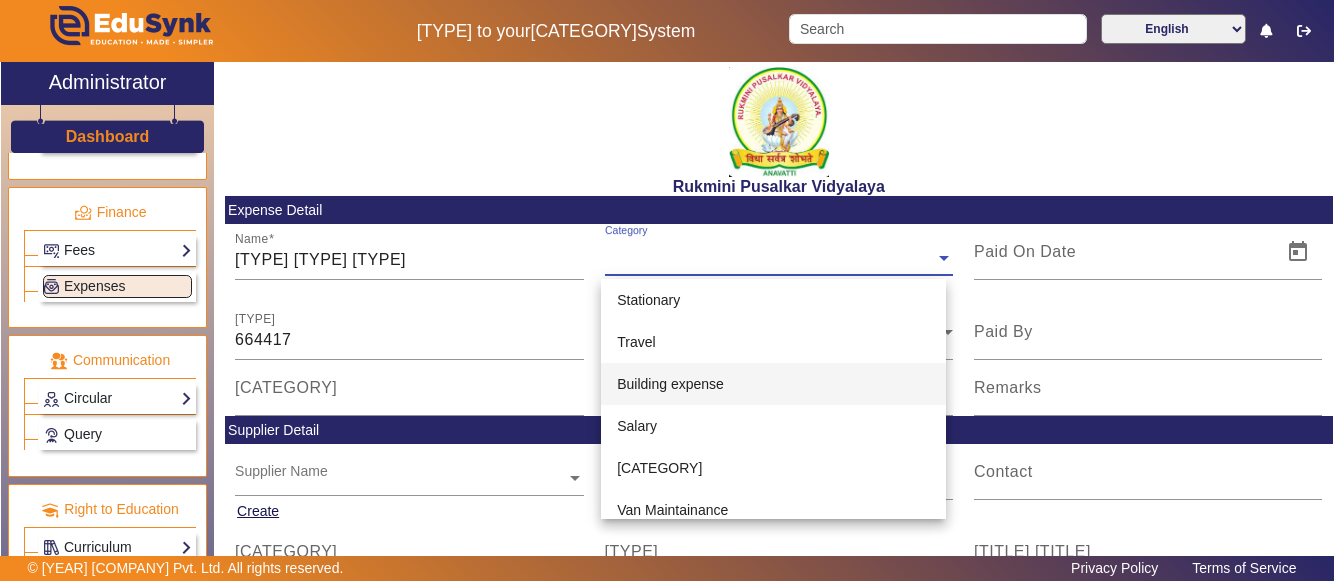 click on "Building expense" at bounding box center [670, 384] 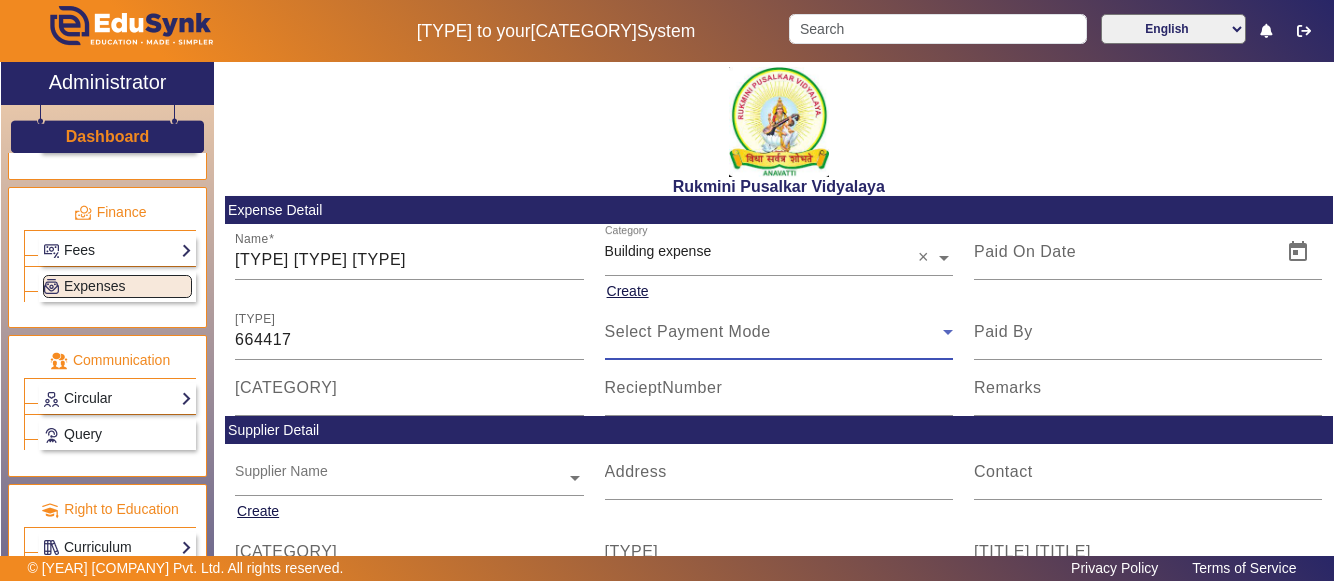 click on "Select Payment Mode" at bounding box center [688, 331] 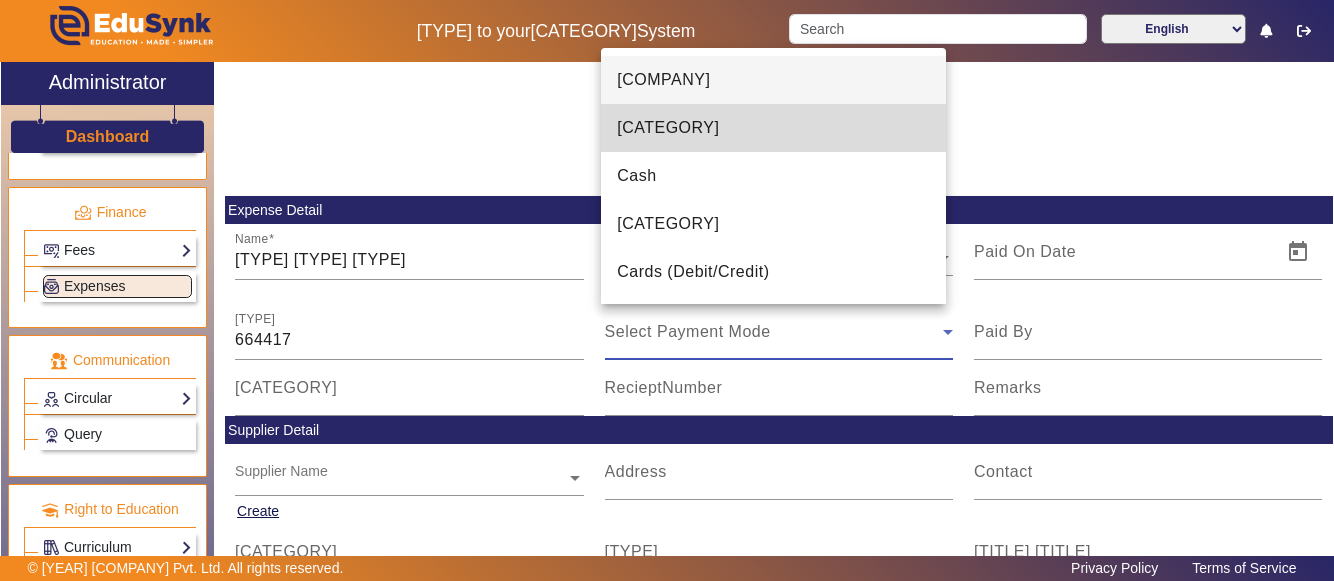 click on "[CATEGORY]" at bounding box center (668, 128) 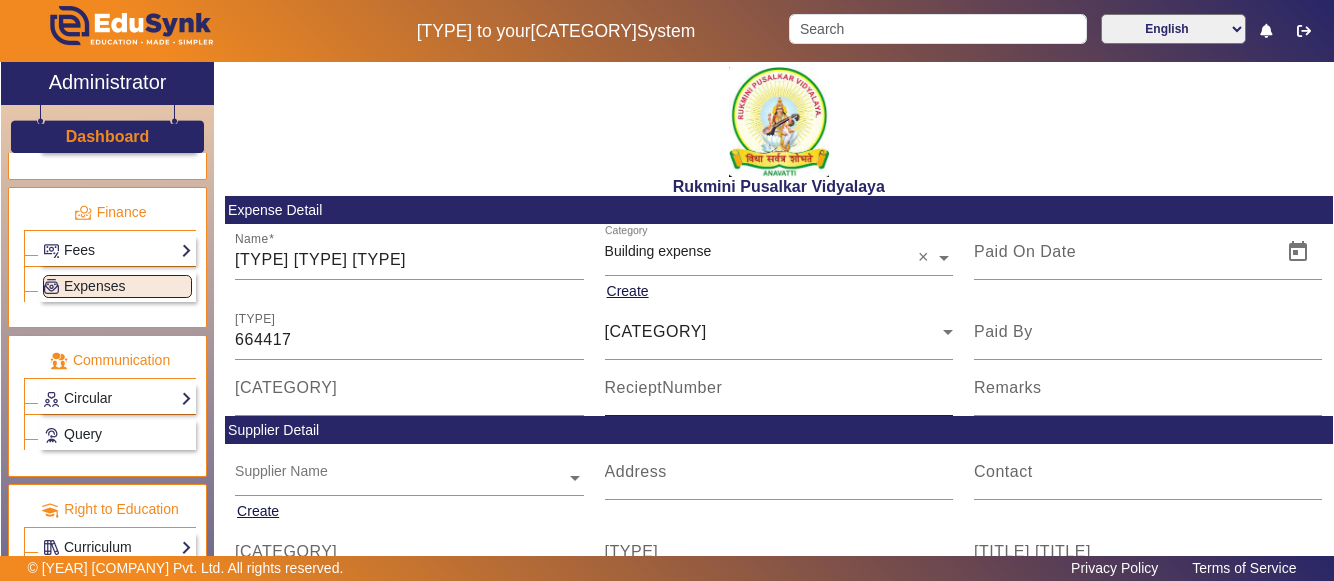 click on "RecieptNumber" at bounding box center (664, 387) 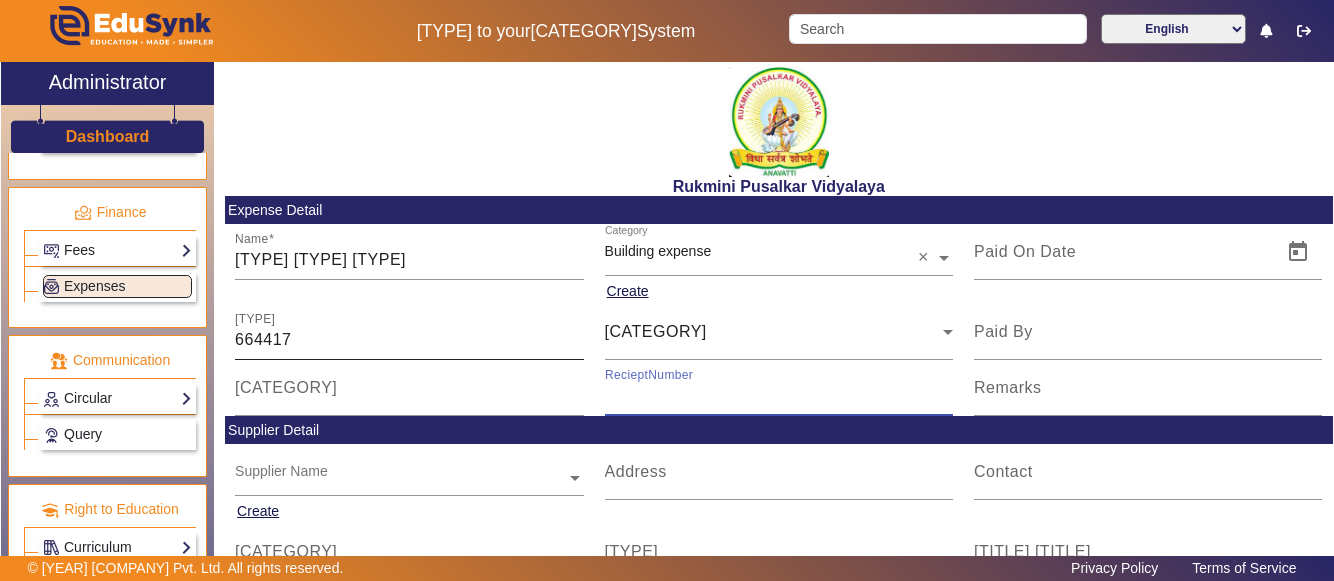 click on "664417" at bounding box center [409, 340] 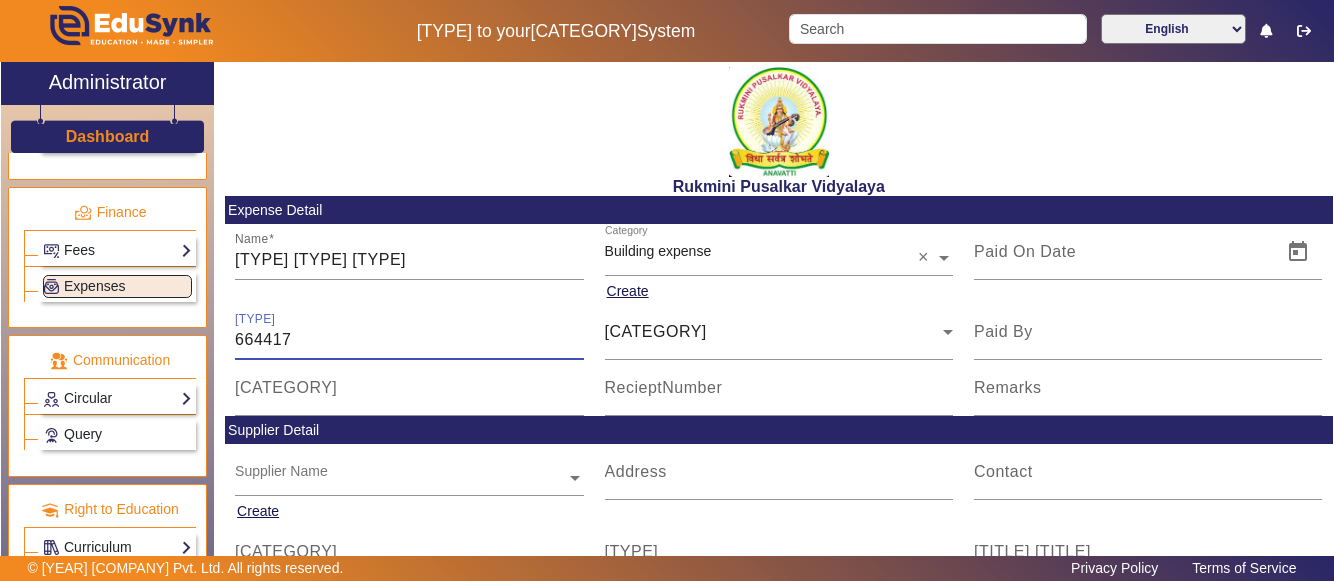 type on "6" 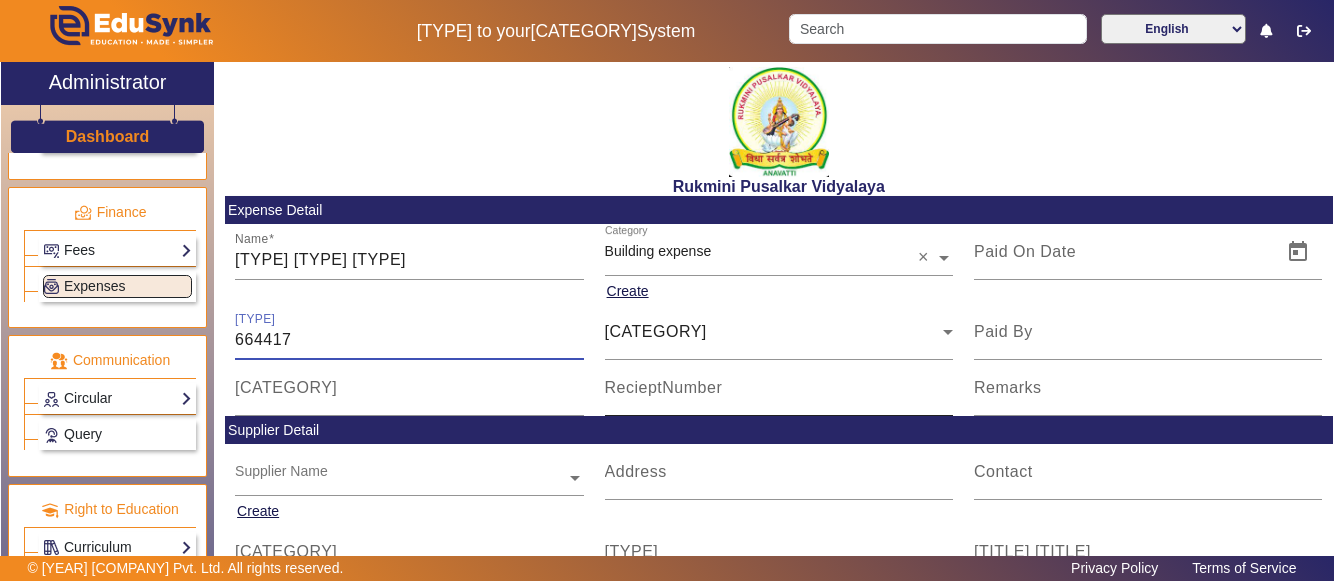 type on "[NUMBER]" 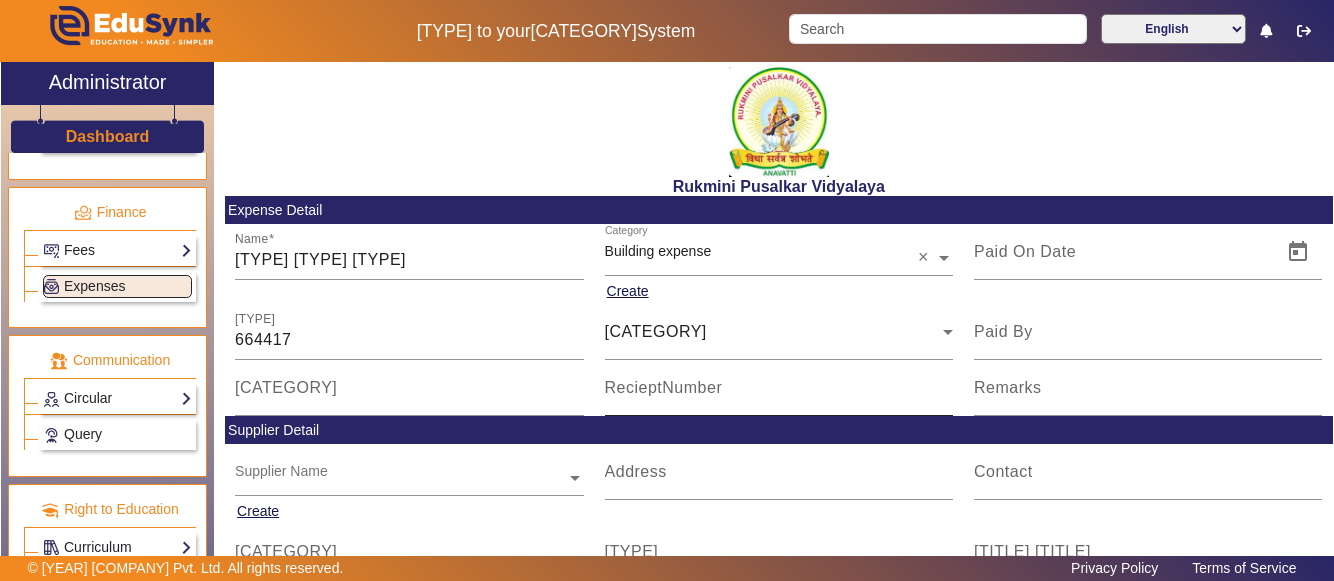 click on "RecieptNumber" at bounding box center [664, 387] 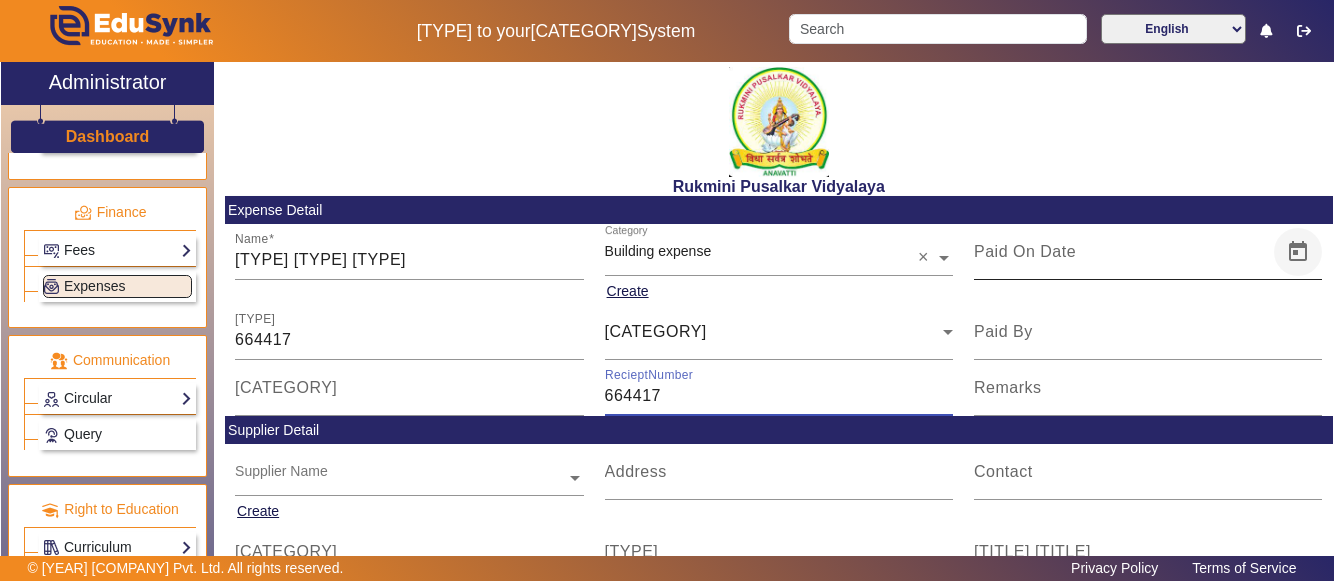 type on "664417" 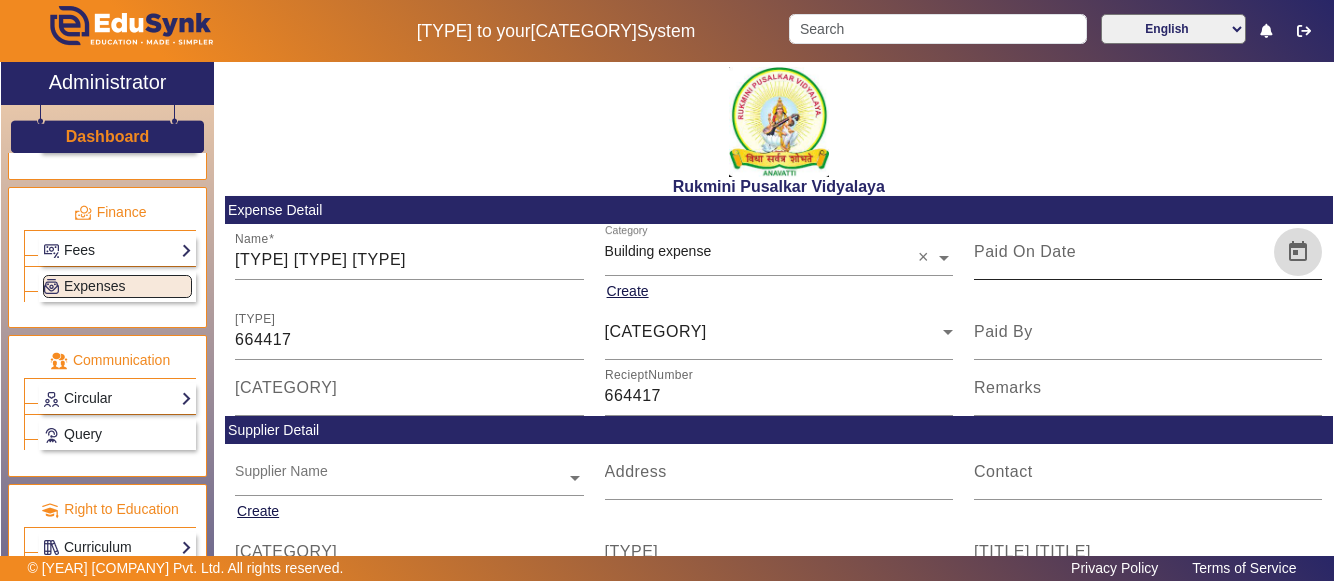click 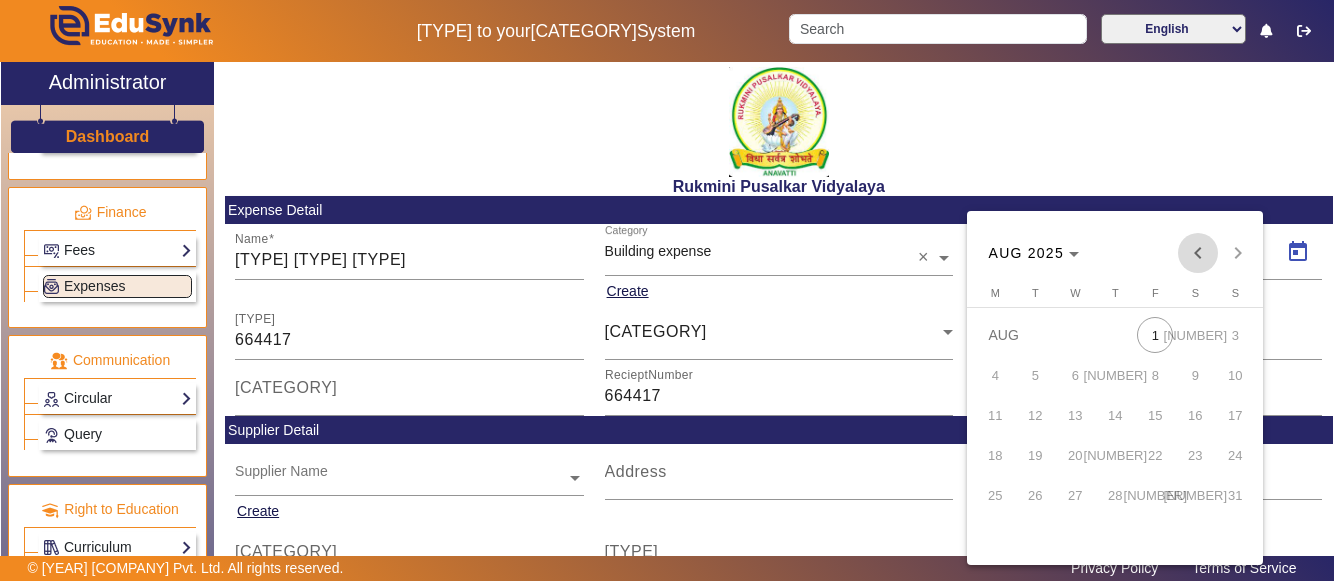 click at bounding box center (1198, 253) 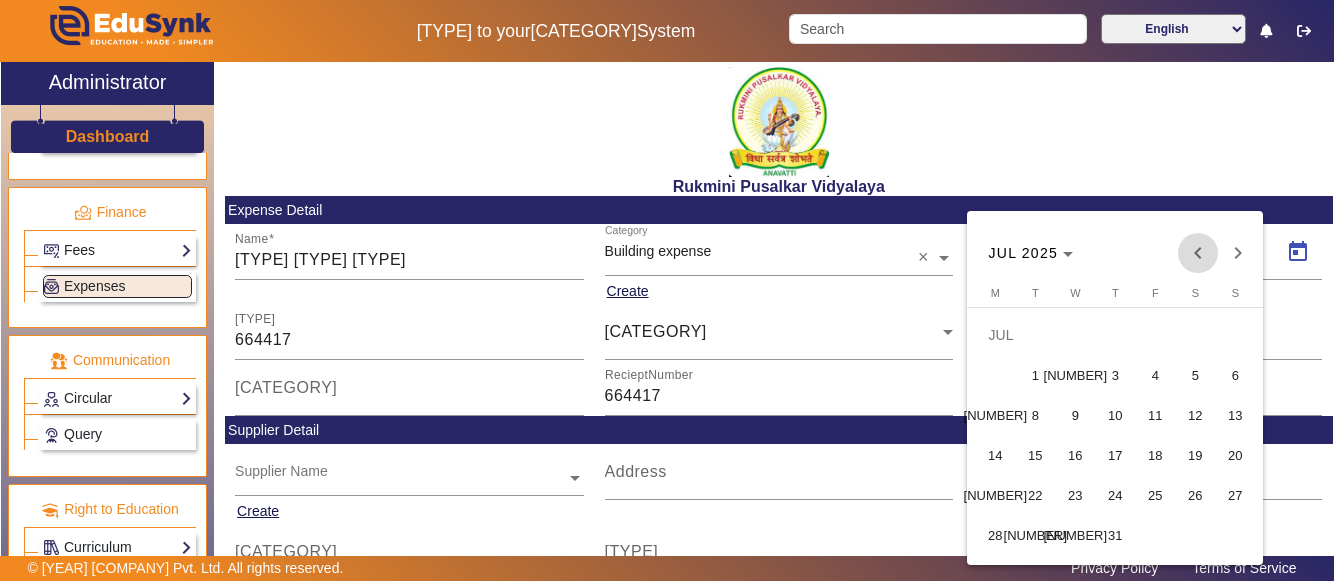click at bounding box center (1198, 253) 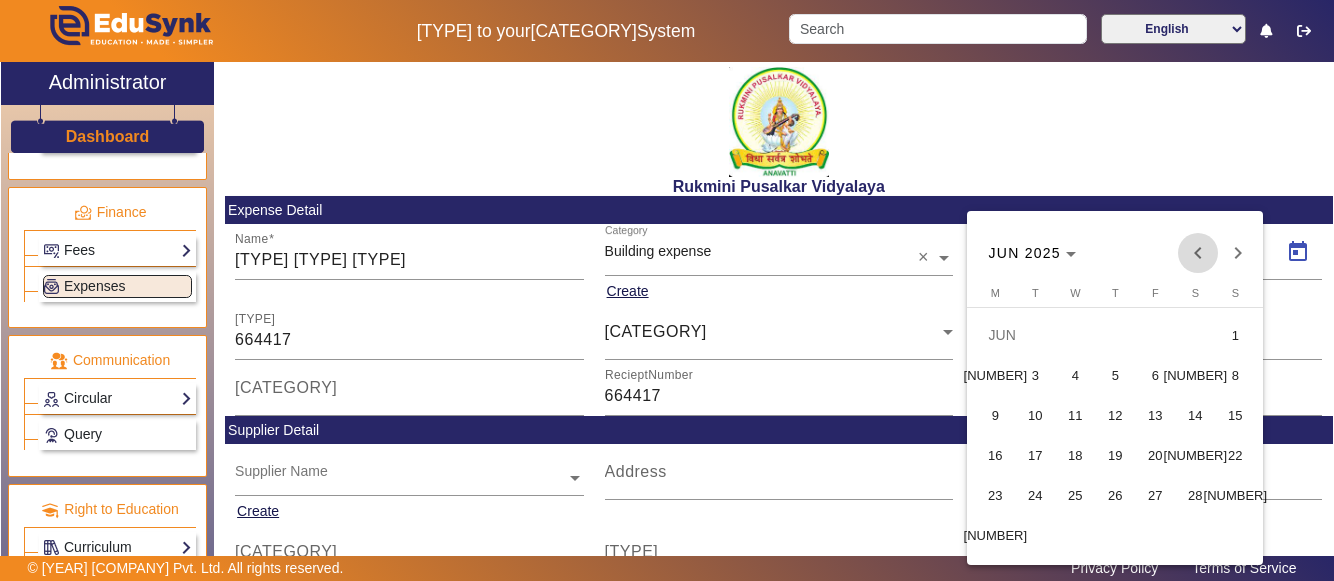 click at bounding box center (1198, 253) 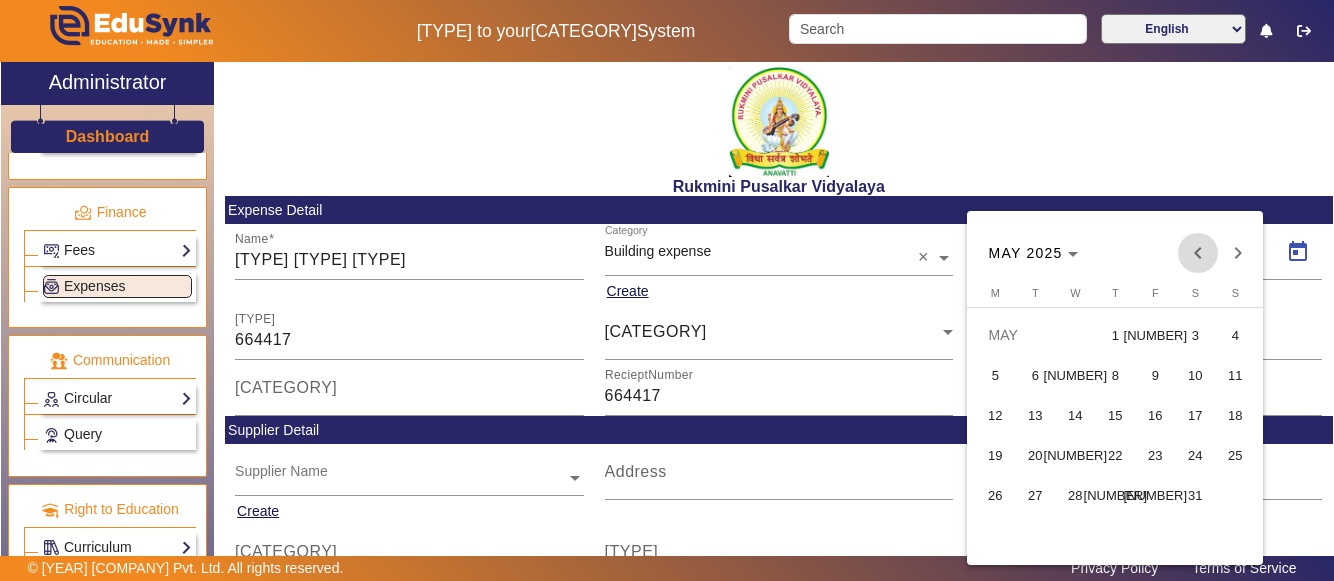 click at bounding box center [1198, 253] 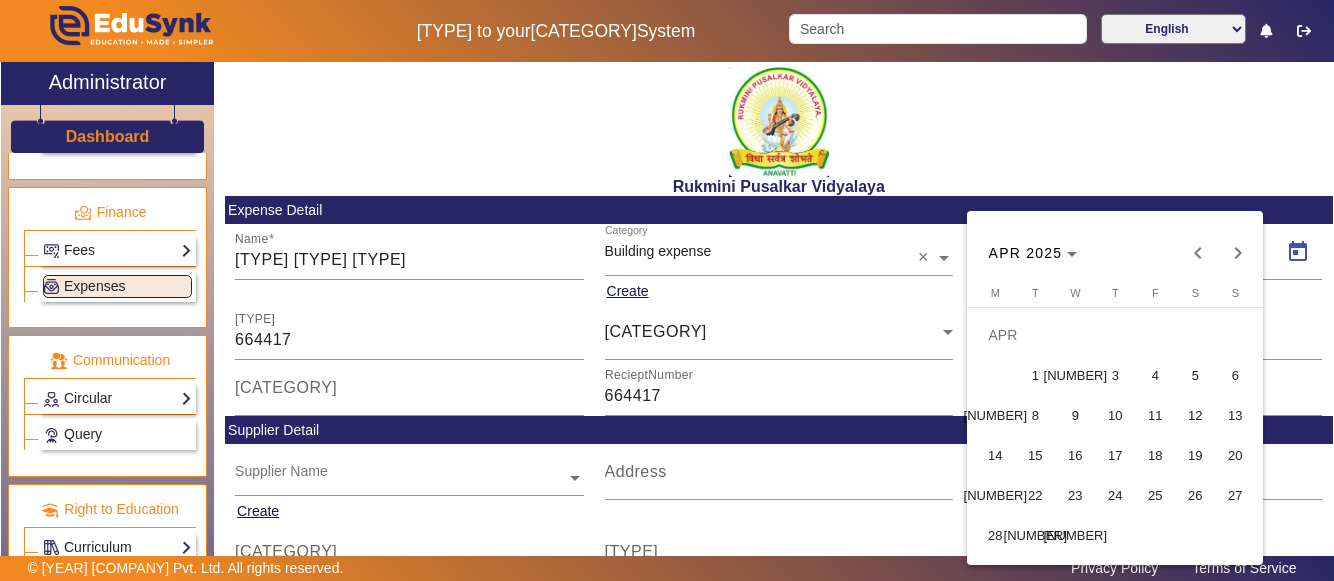click on "28" at bounding box center (995, 535) 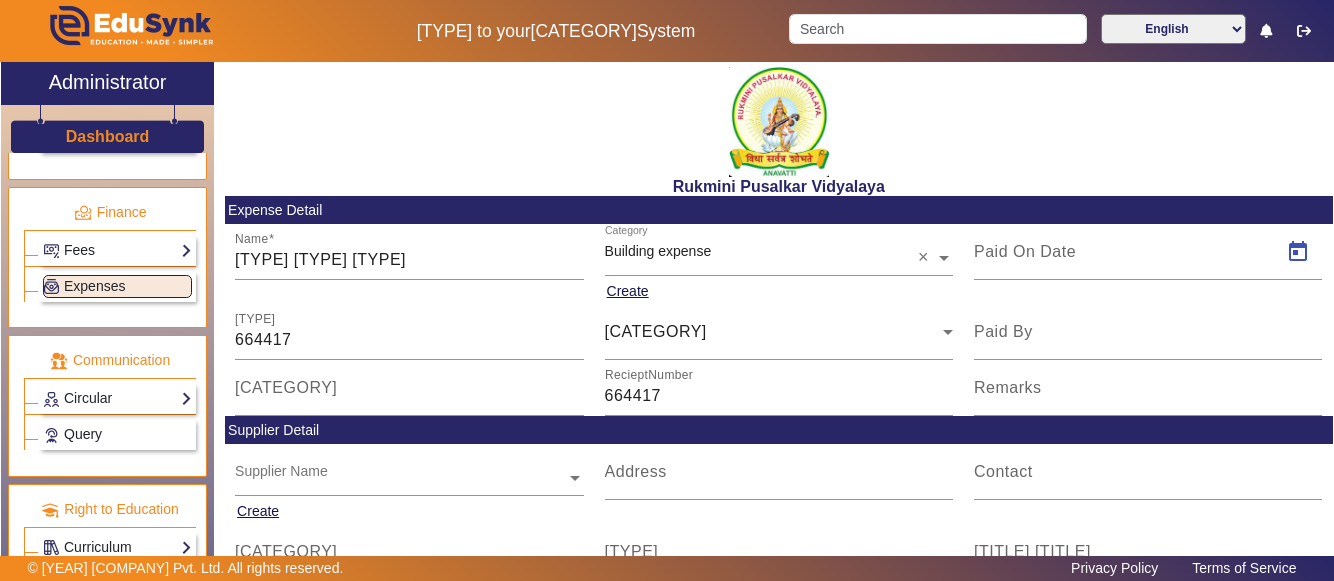 type on "28/04/2025" 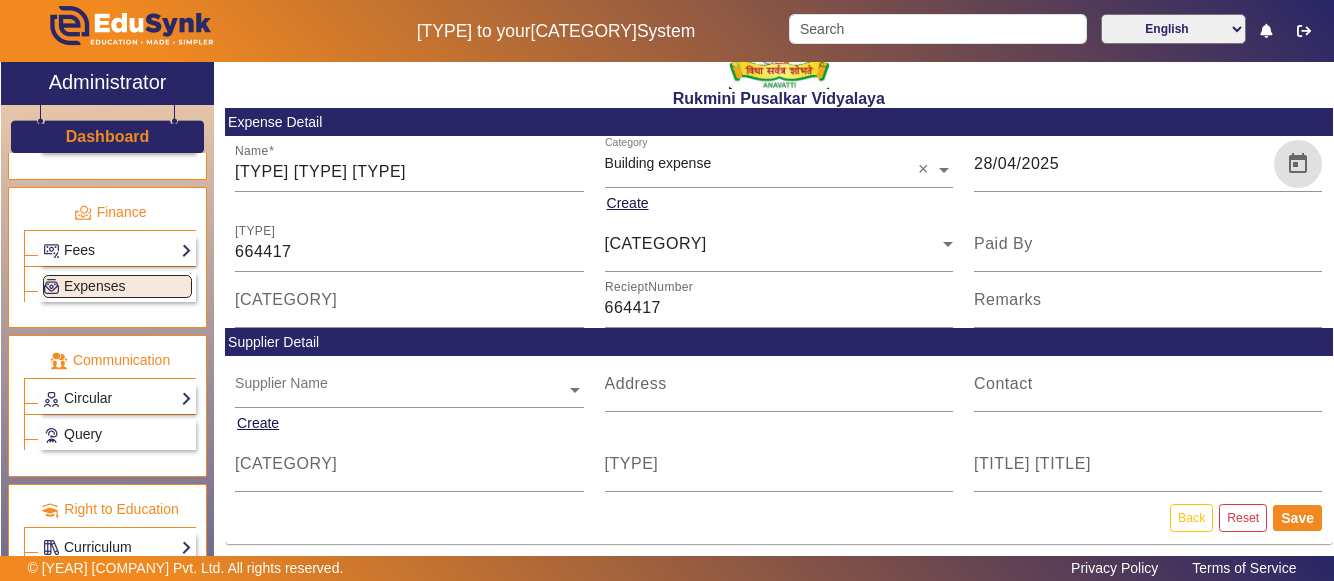 scroll, scrollTop: 90, scrollLeft: 0, axis: vertical 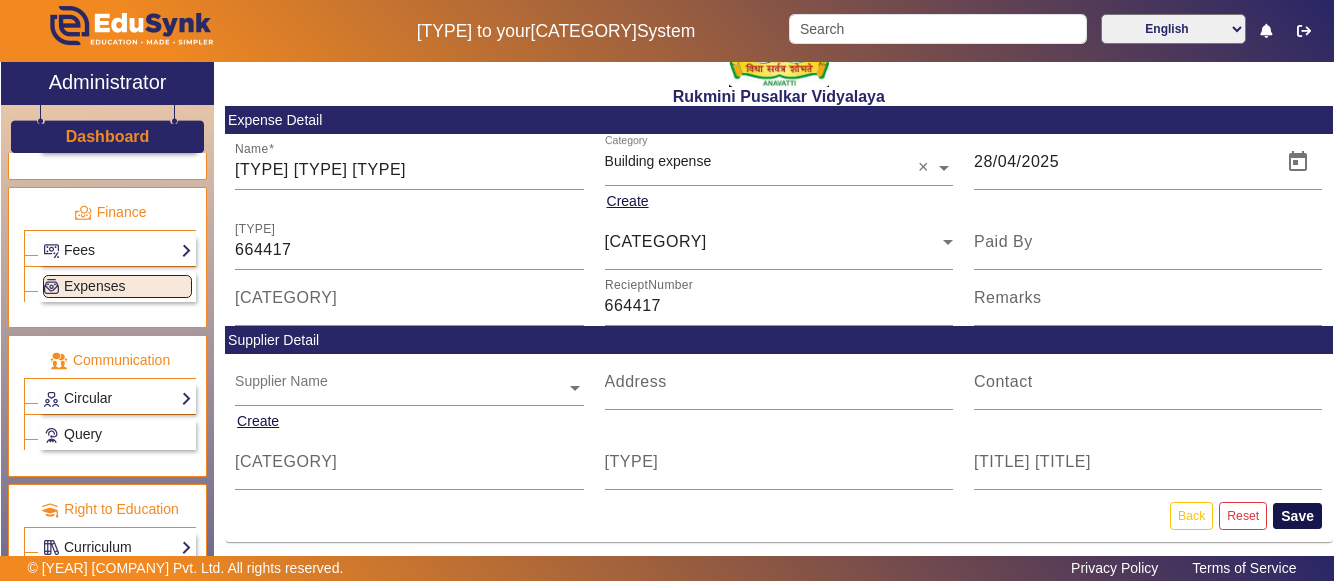 click on "Save" 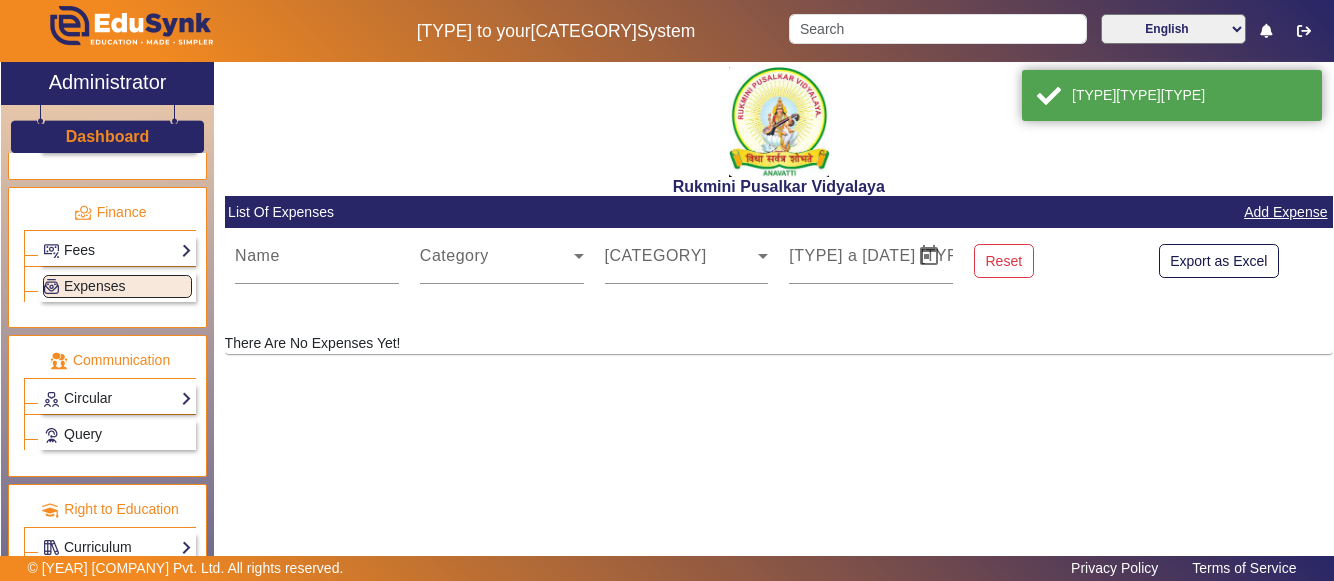 scroll, scrollTop: 0, scrollLeft: 0, axis: both 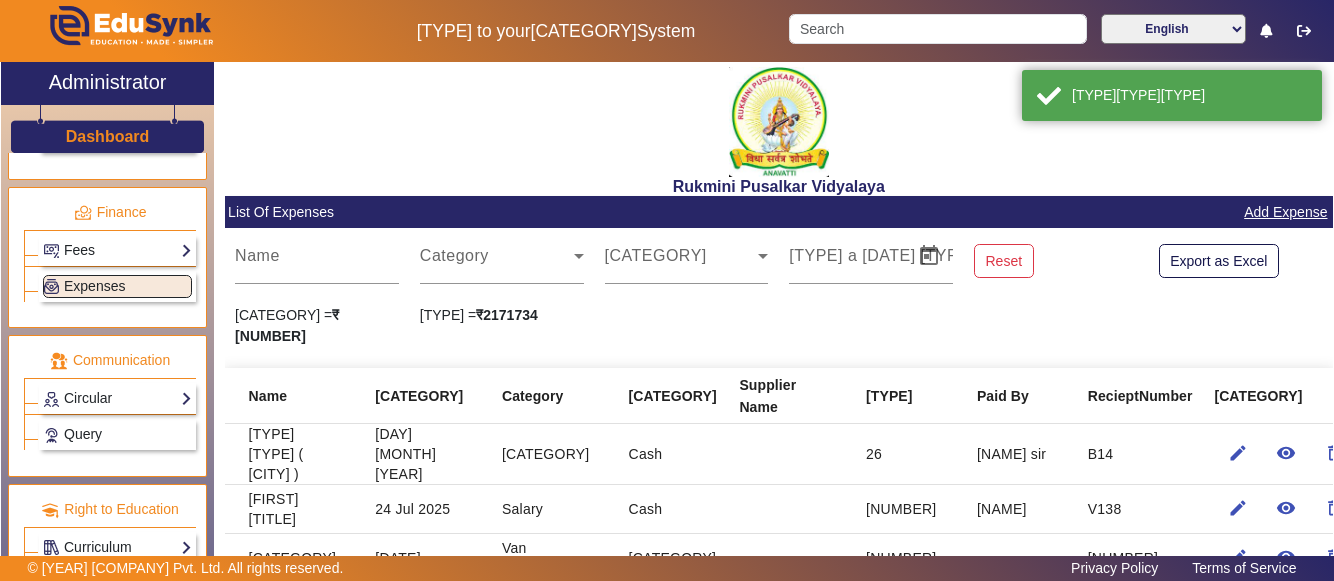 click on "Add Expense" 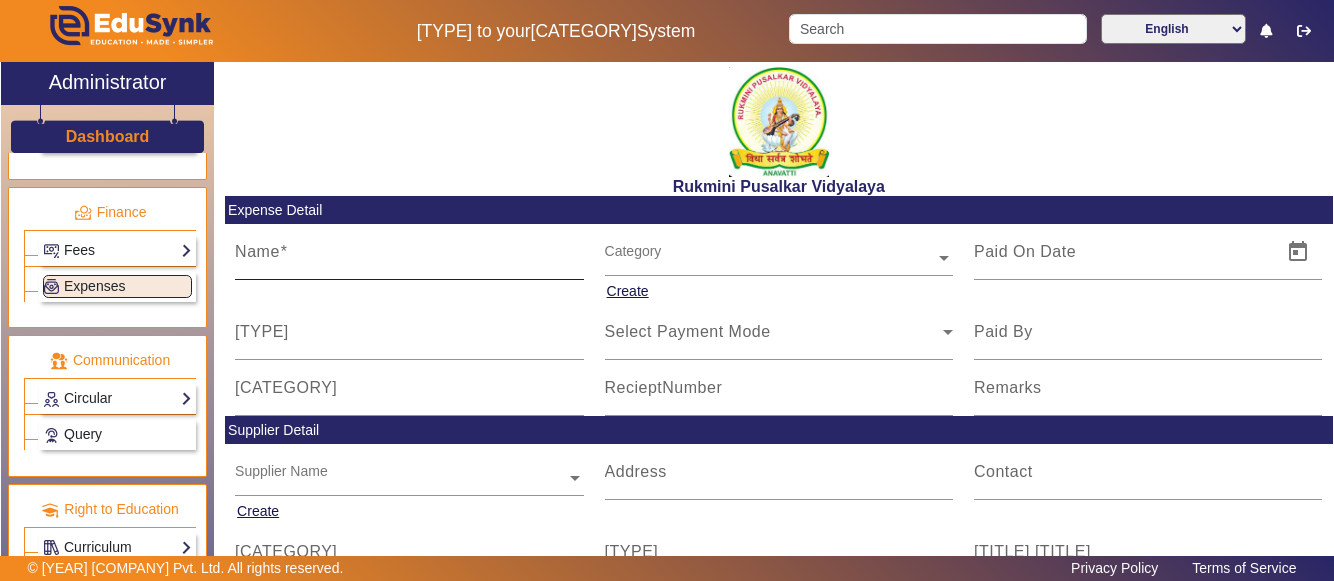 click on "Name" at bounding box center (257, 251) 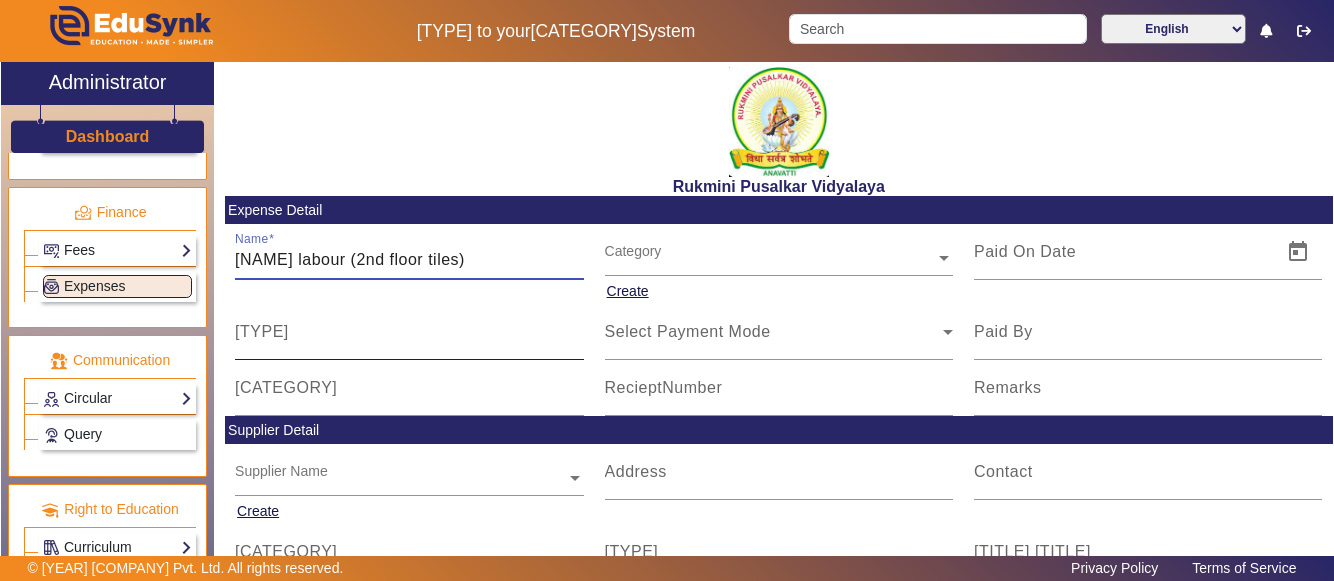 type on "[NAME] labour (2nd floor tiles)" 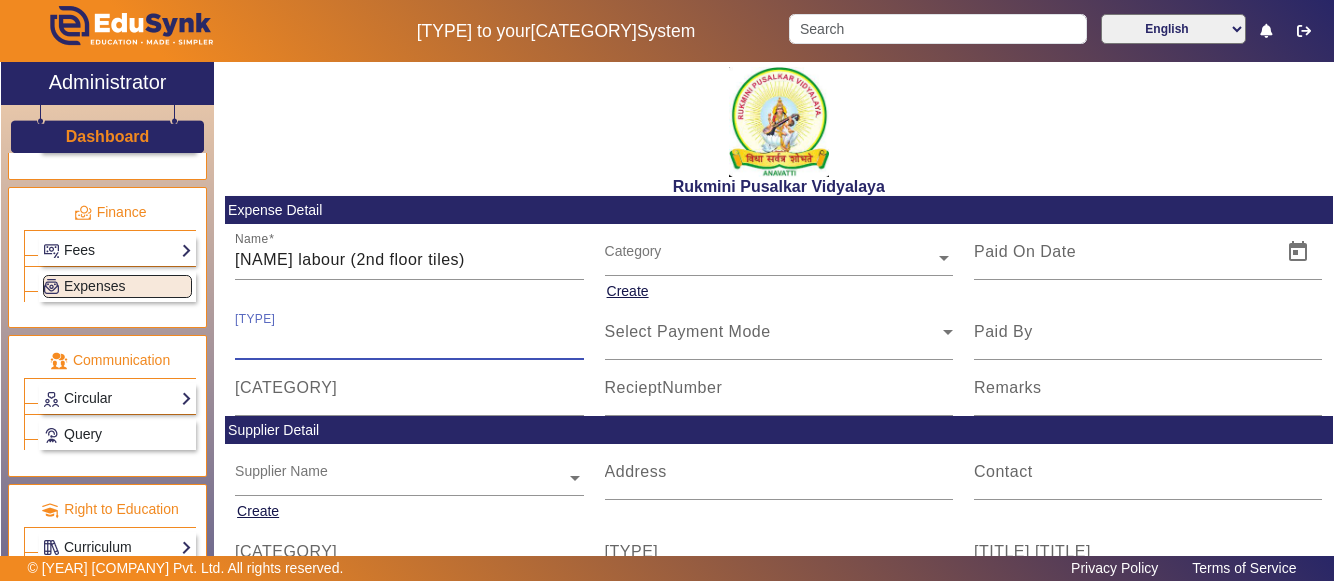 click on "[TYPE]" at bounding box center [409, 340] 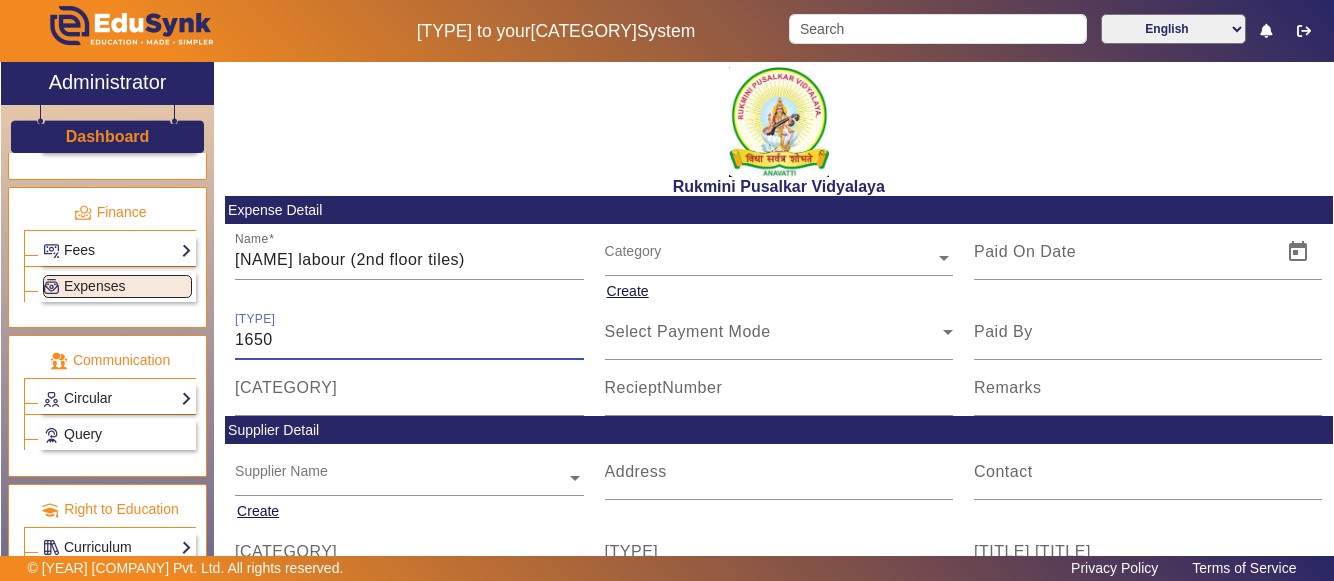 type on "1650" 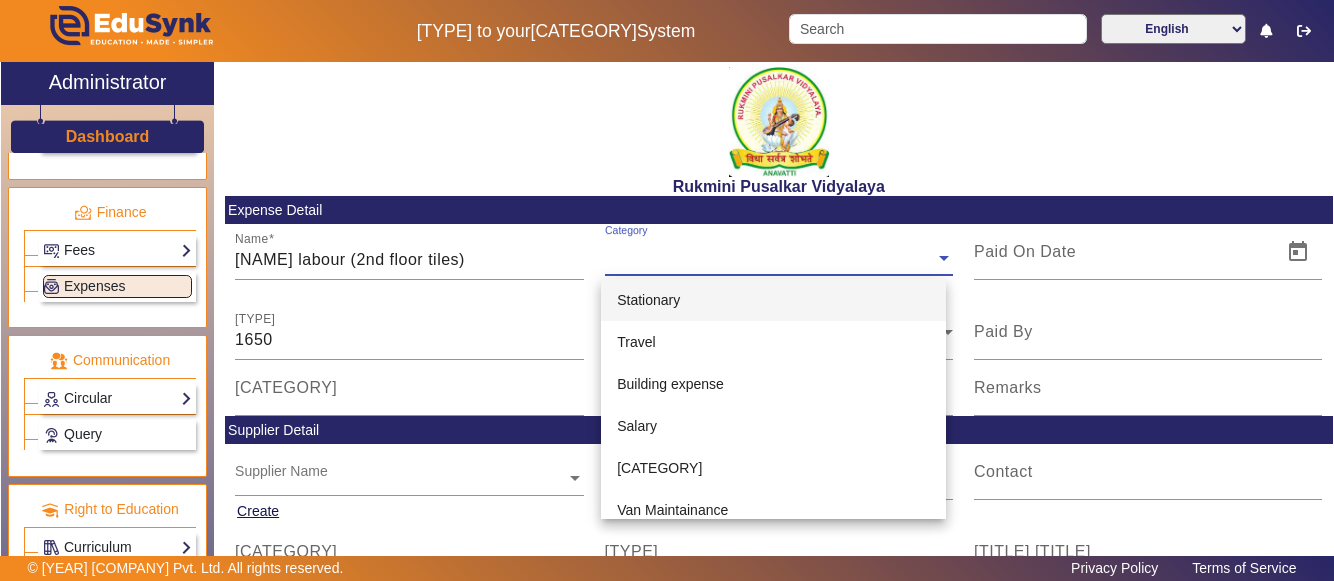 click 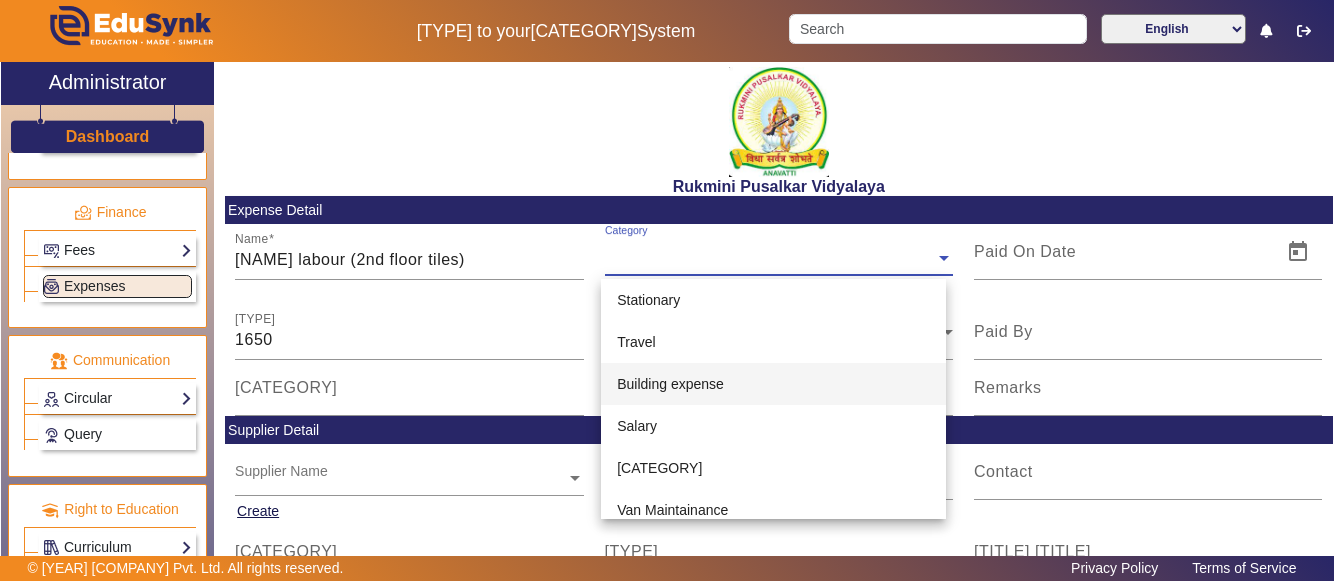 click on "Building expense" at bounding box center (670, 384) 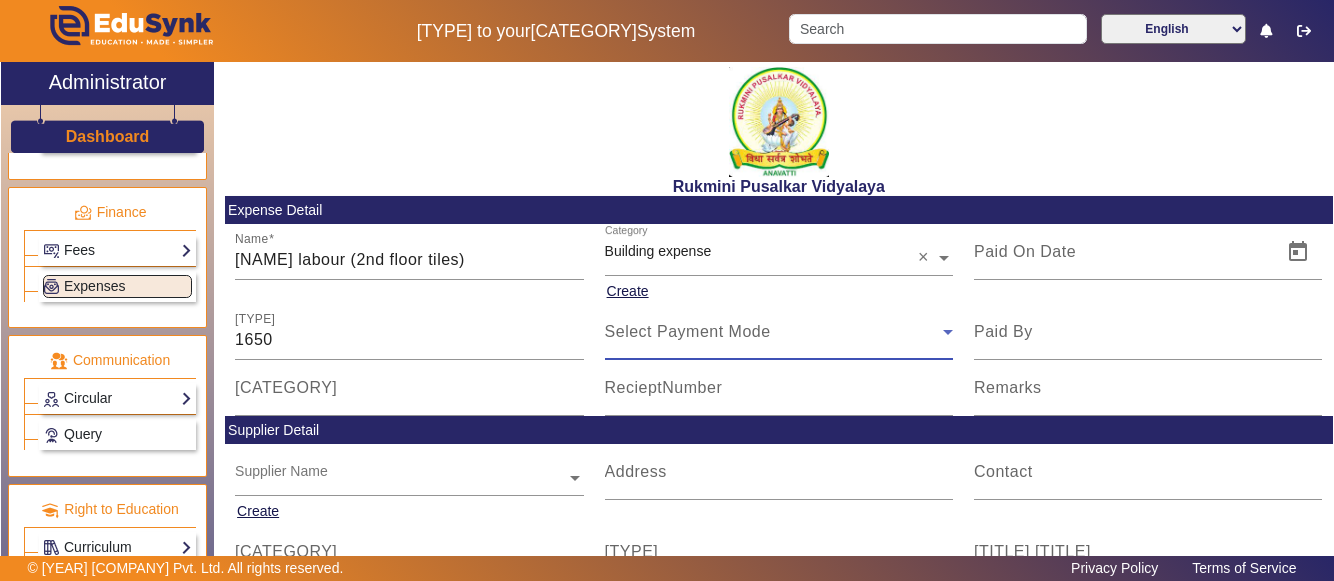 click on "Select Payment Mode" at bounding box center (688, 331) 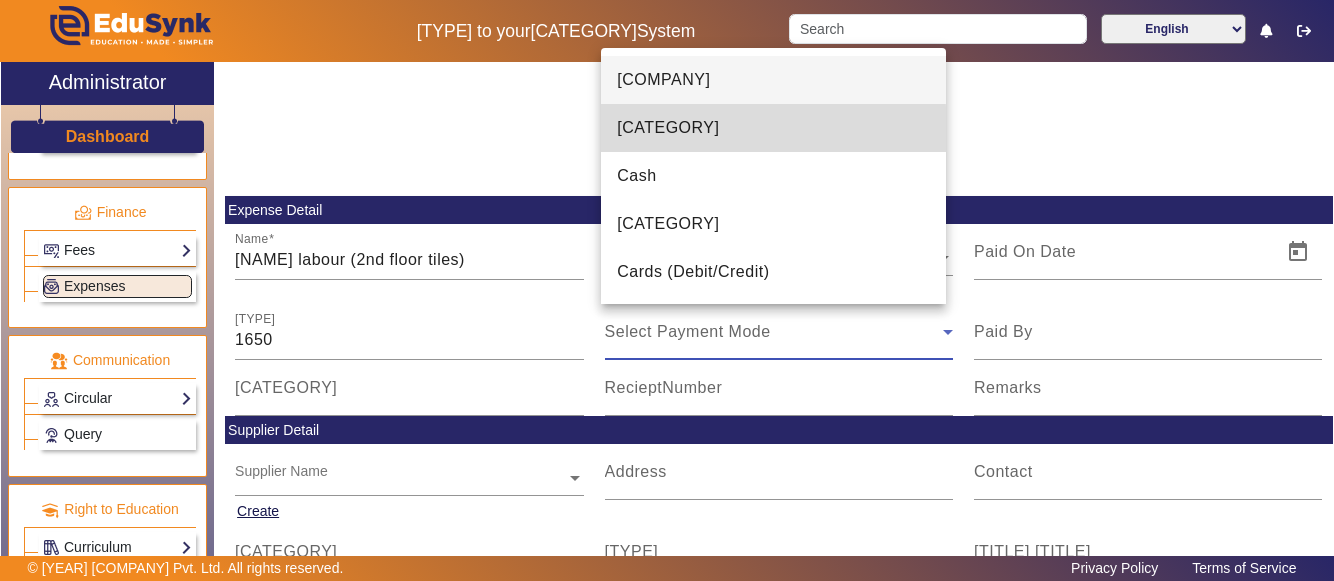 click on "[CATEGORY]" at bounding box center [668, 128] 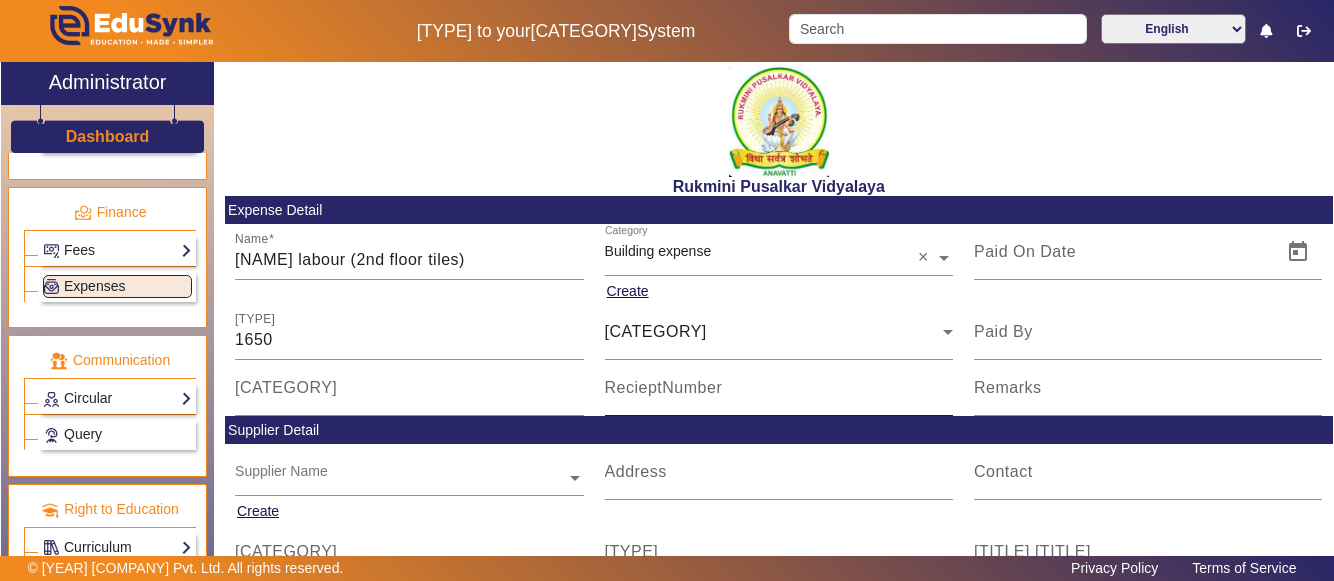 click on "RecieptNumber" at bounding box center [664, 387] 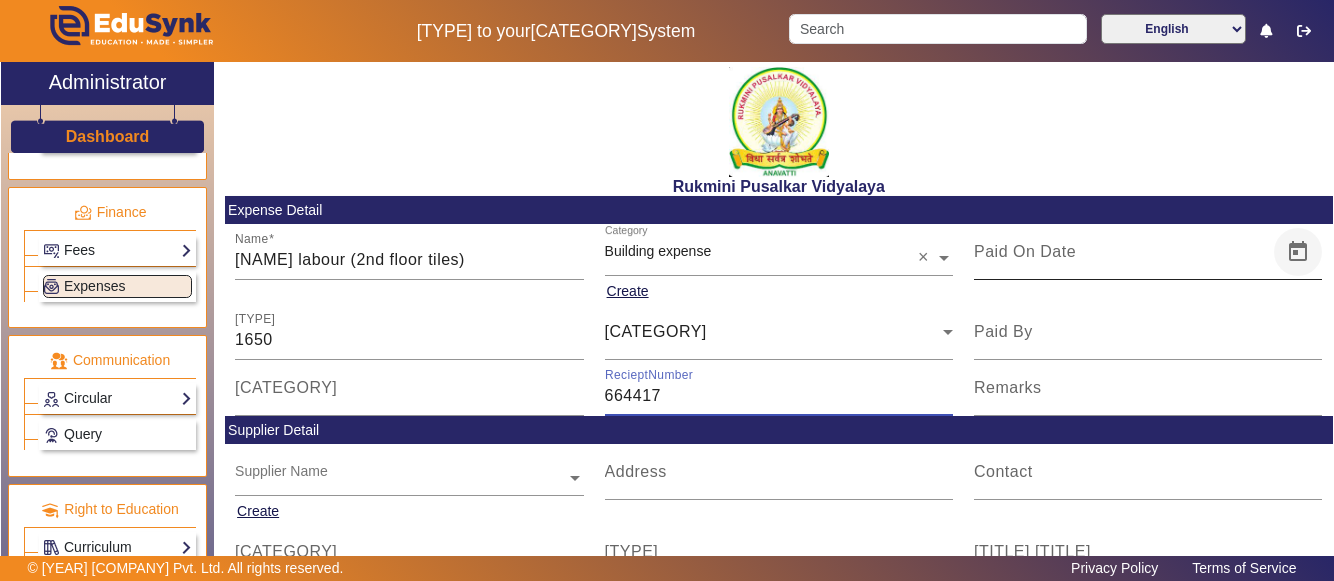type on "664417" 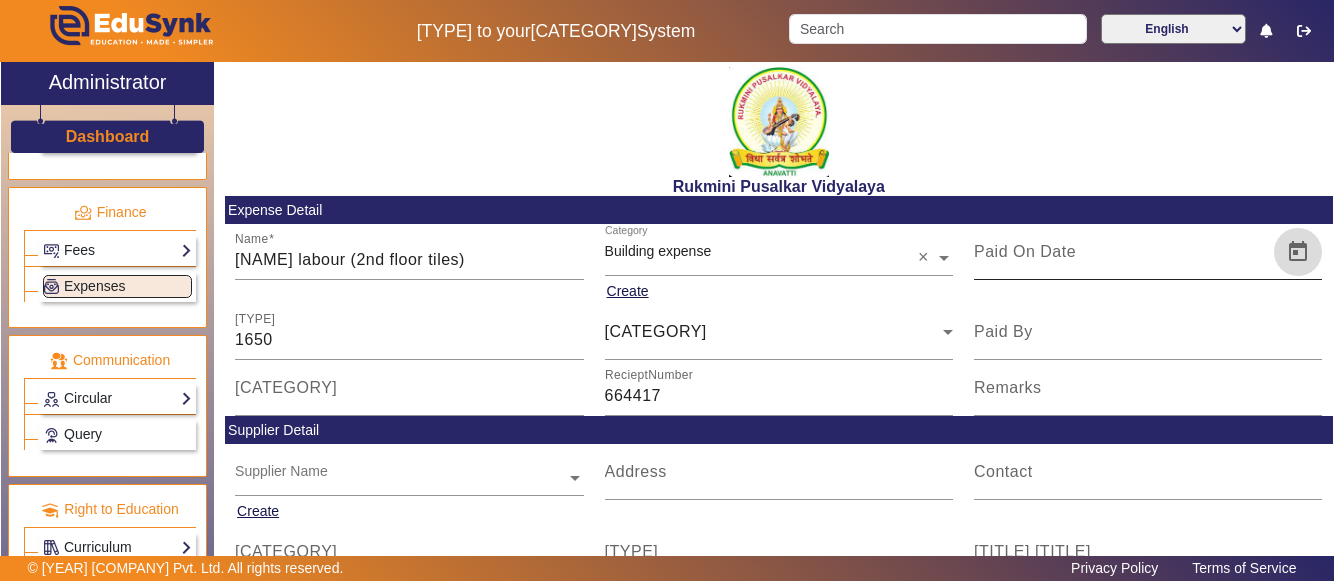 click 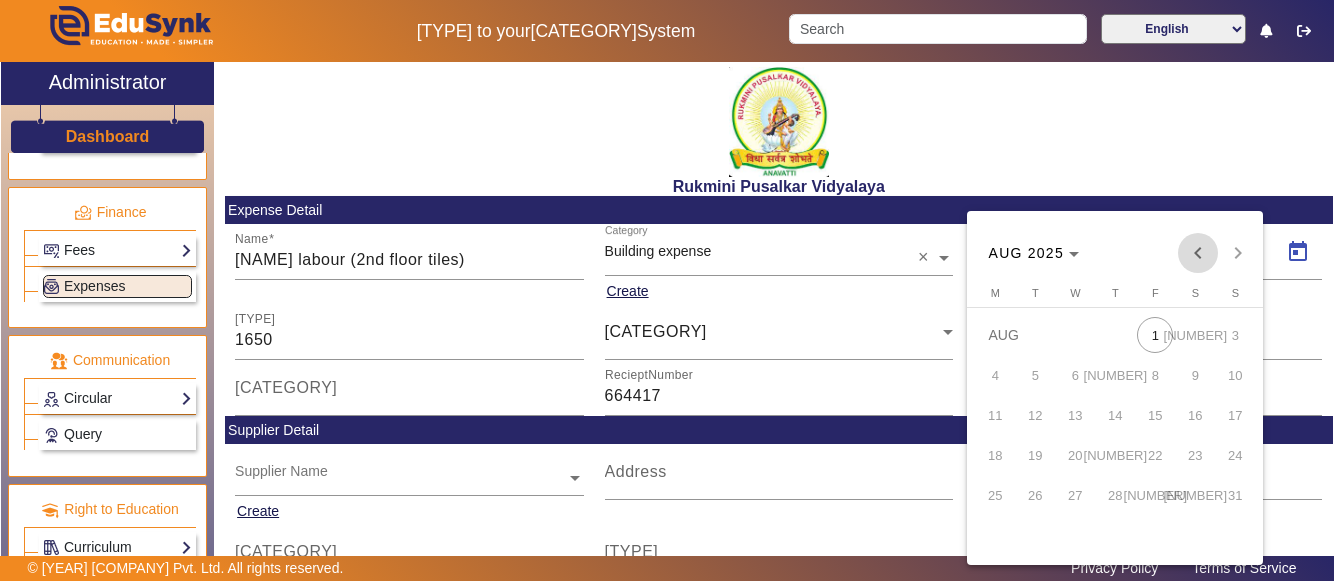 click at bounding box center [1198, 253] 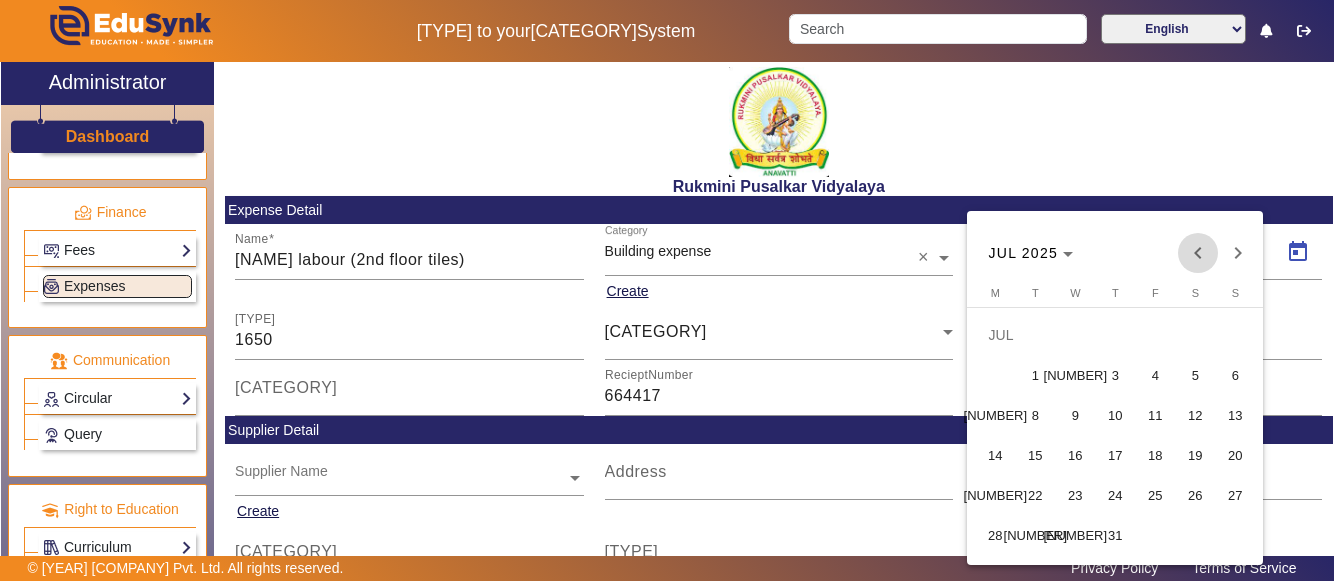 click at bounding box center [1198, 253] 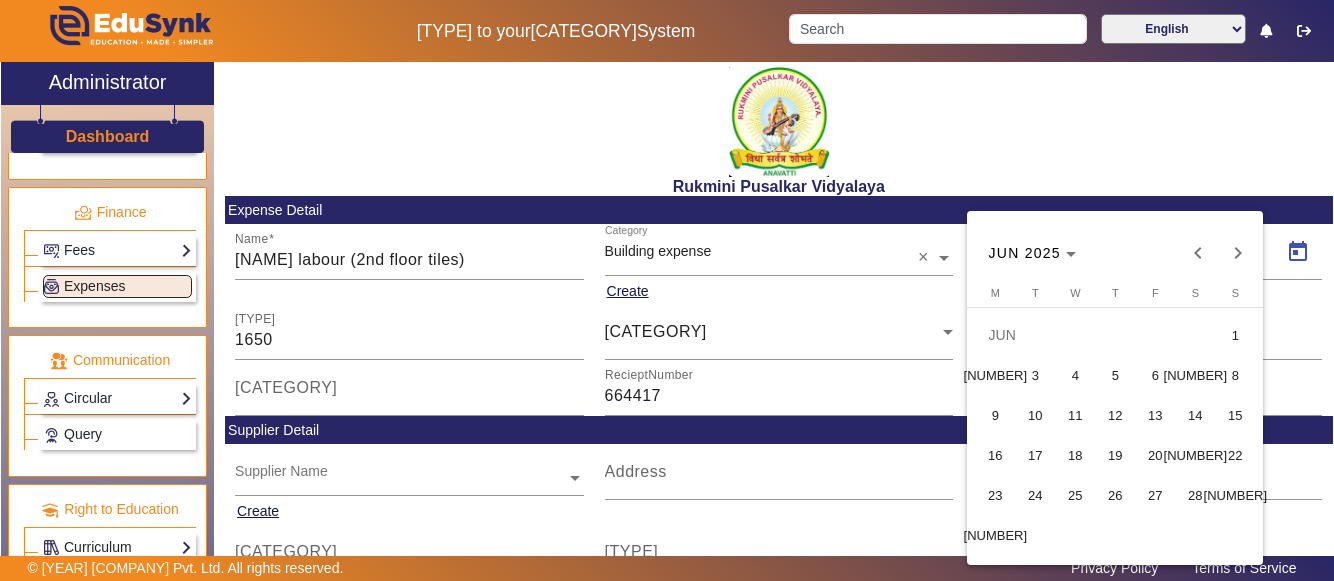 click on "28" at bounding box center [1195, 495] 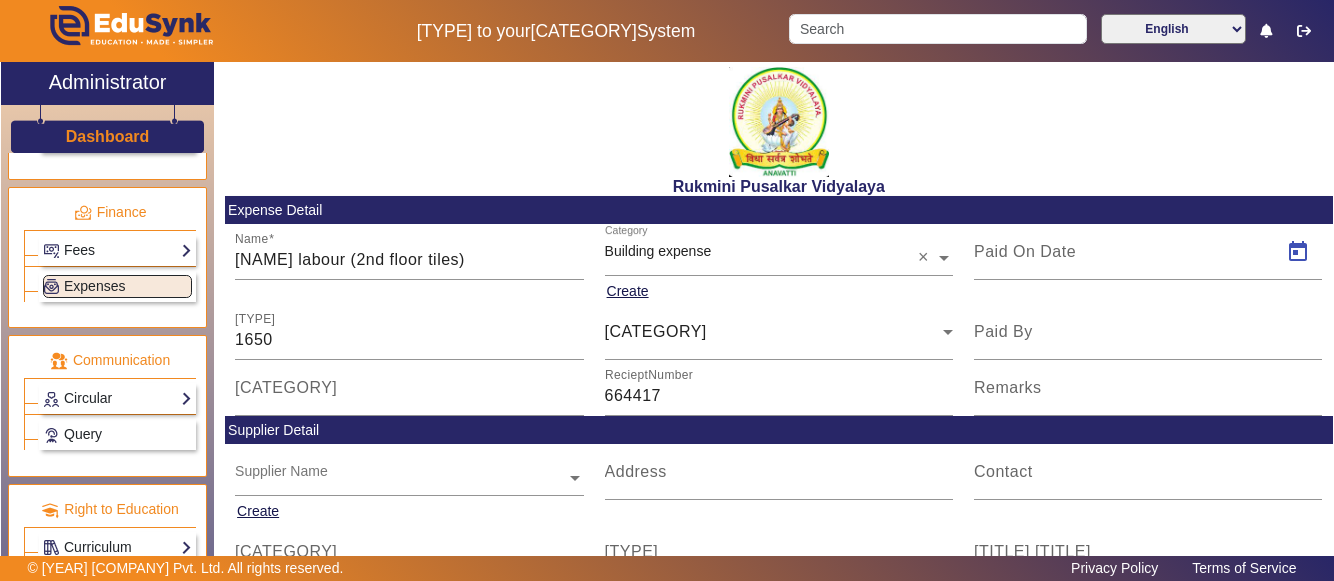 type on "28/06/2025" 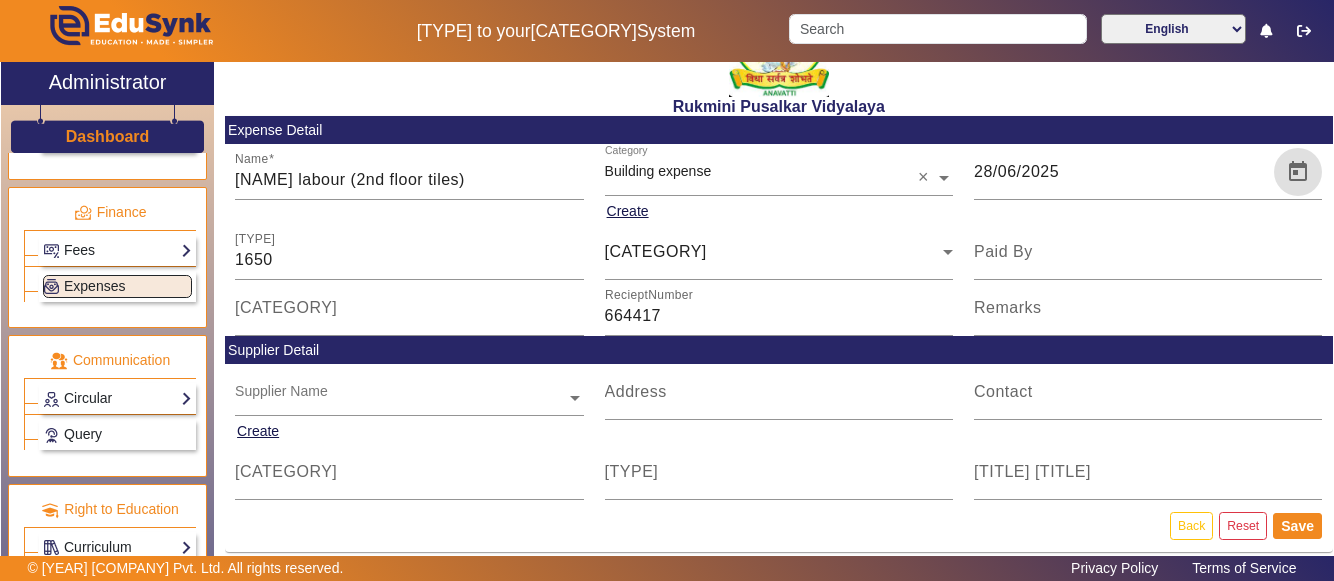 scroll, scrollTop: 90, scrollLeft: 0, axis: vertical 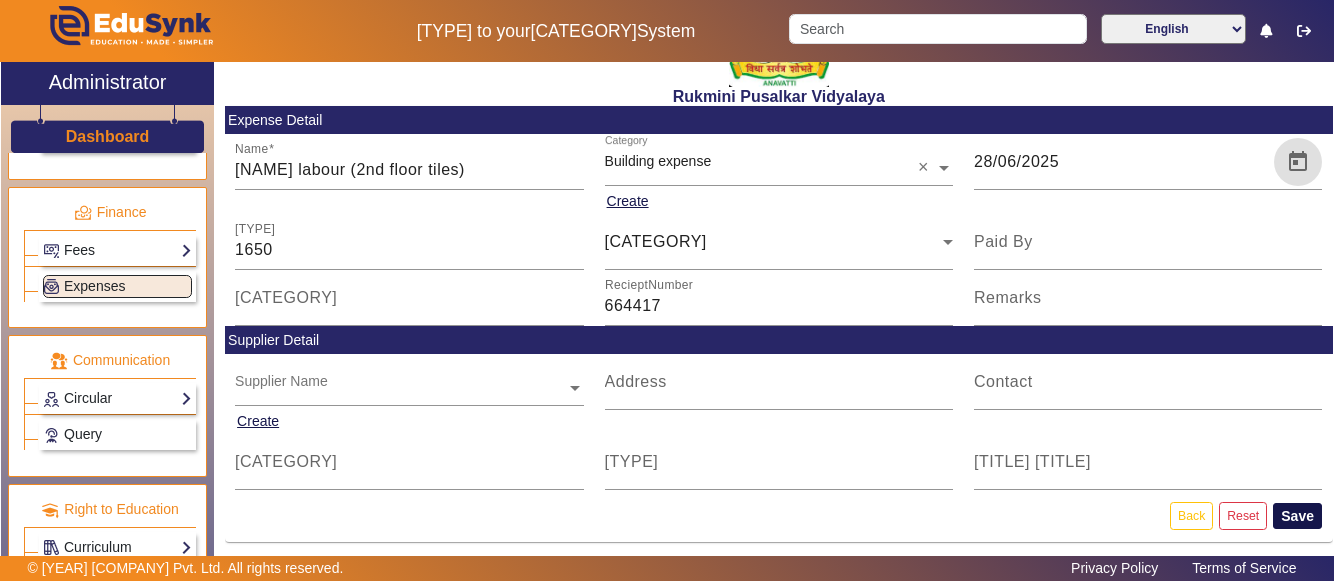 click on "Save" 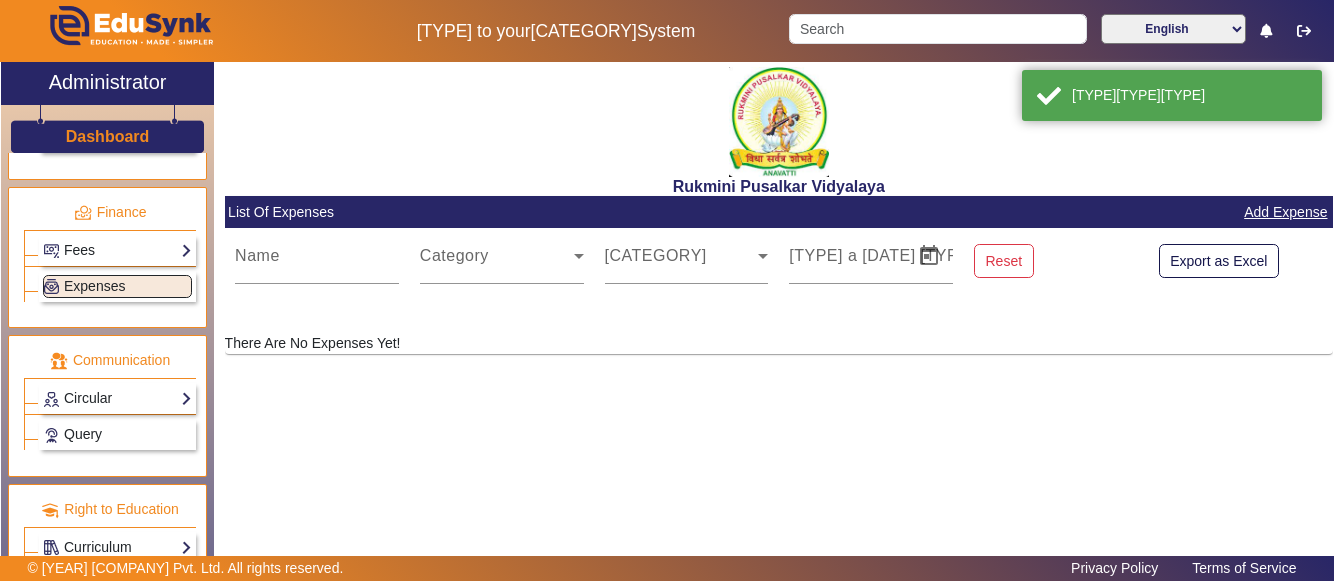 scroll, scrollTop: 0, scrollLeft: 0, axis: both 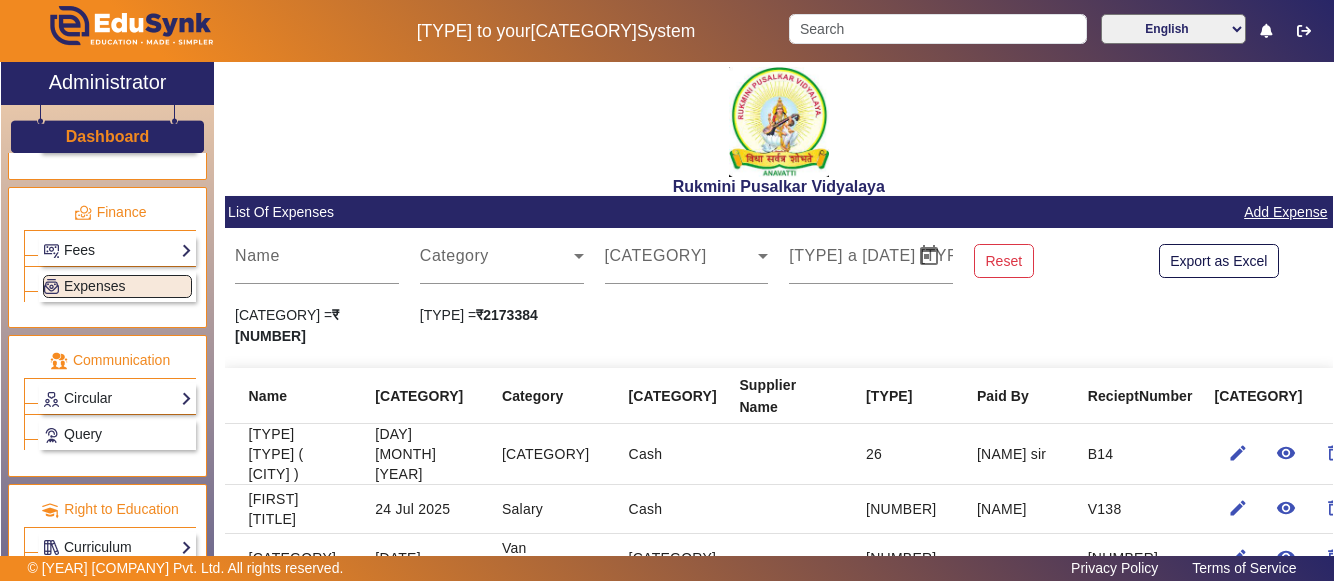 click on "Add Expense" 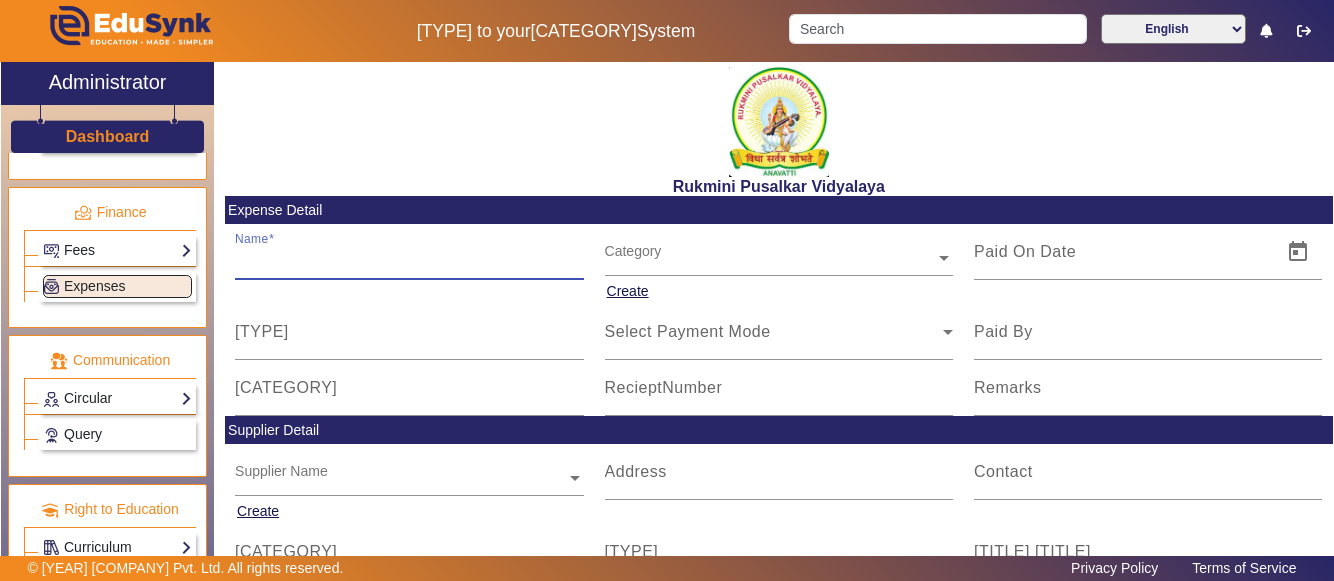 click on "Name" at bounding box center (409, 260) 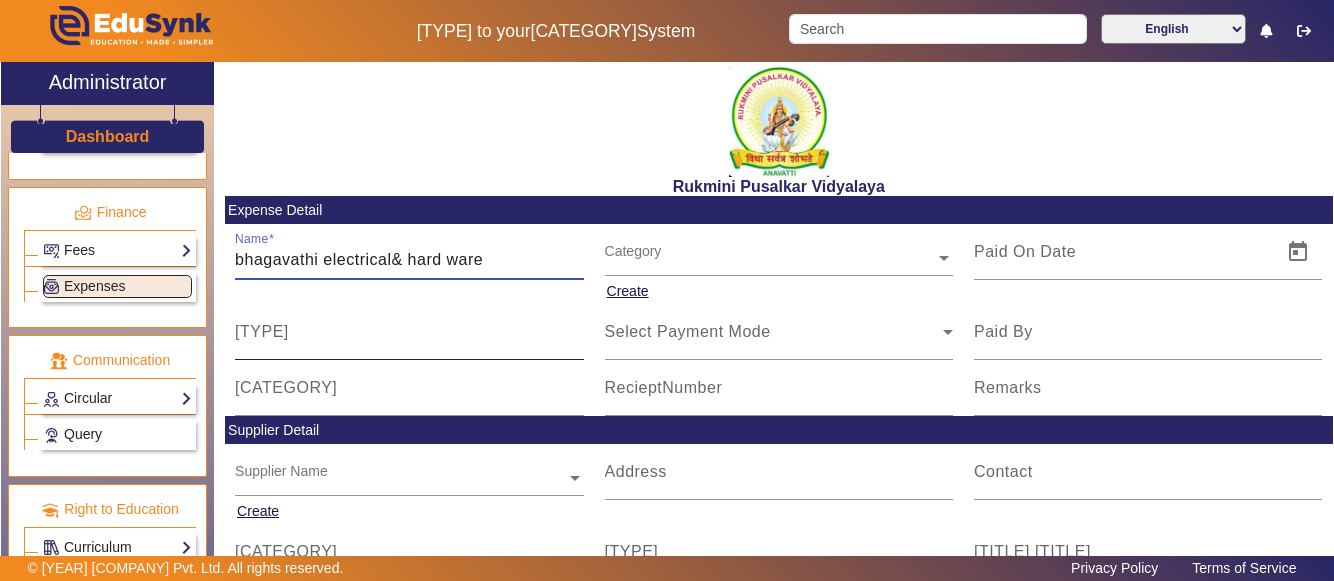 type on "bhagavathi electrical& hard ware" 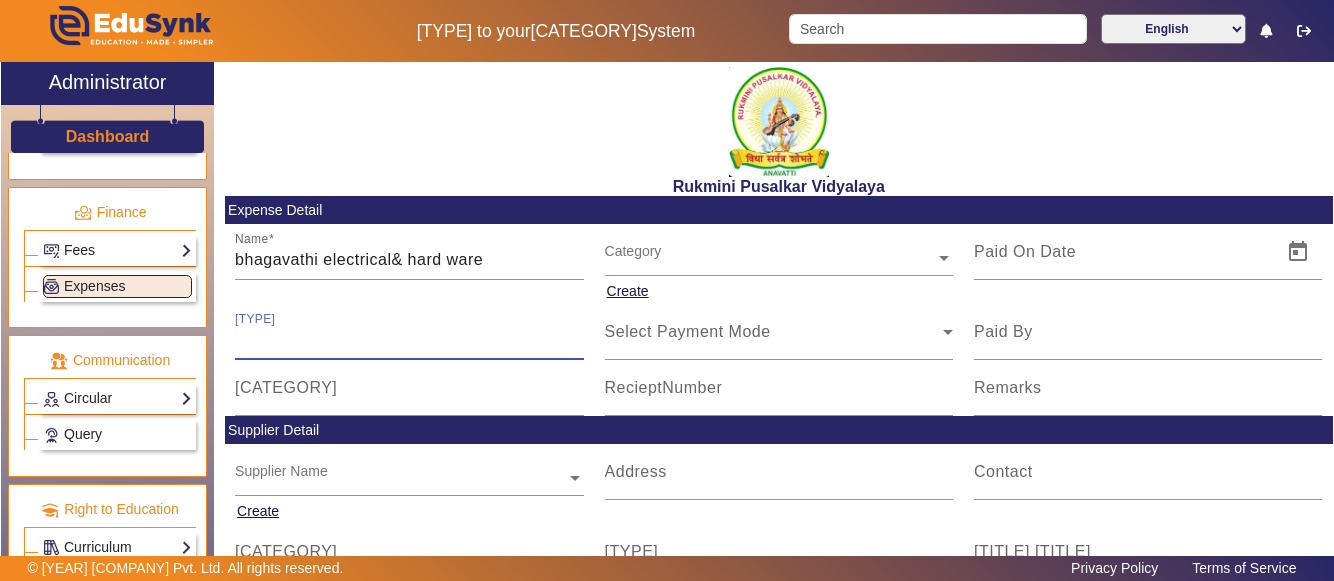 click on "[TYPE]" at bounding box center [409, 340] 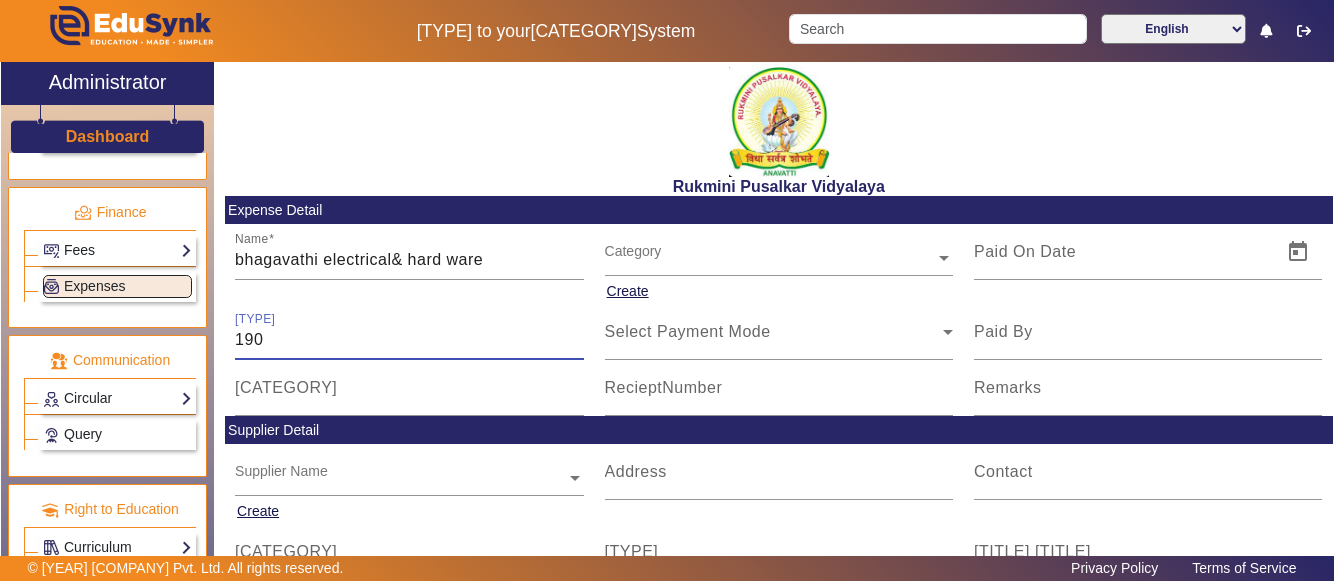 type on "190" 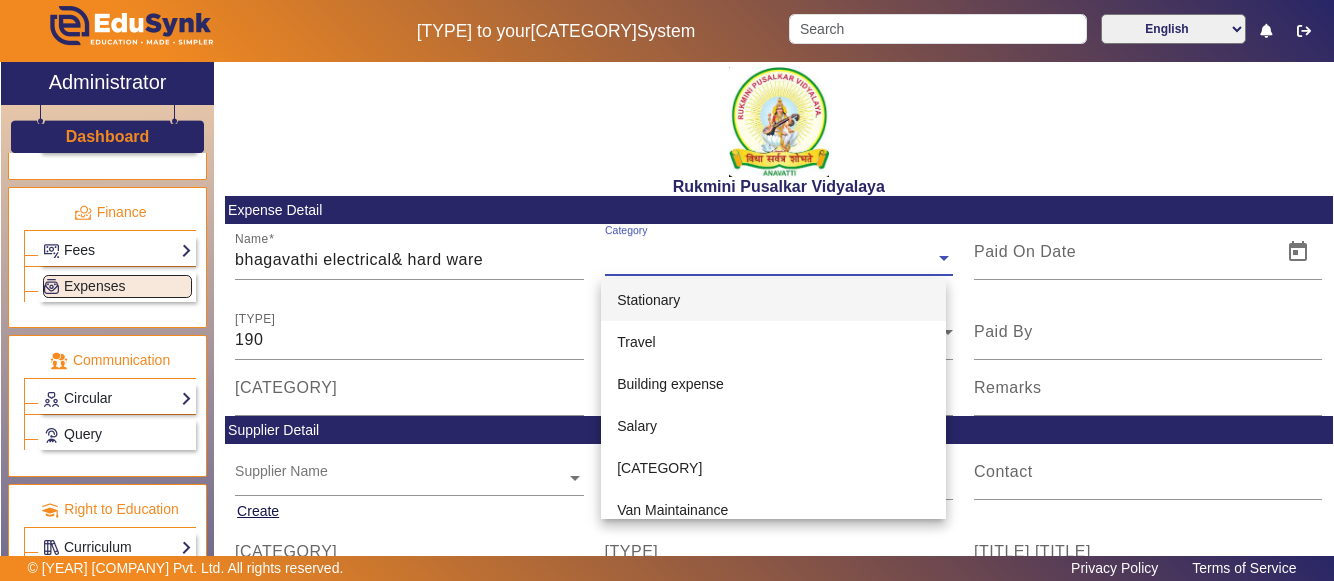 click 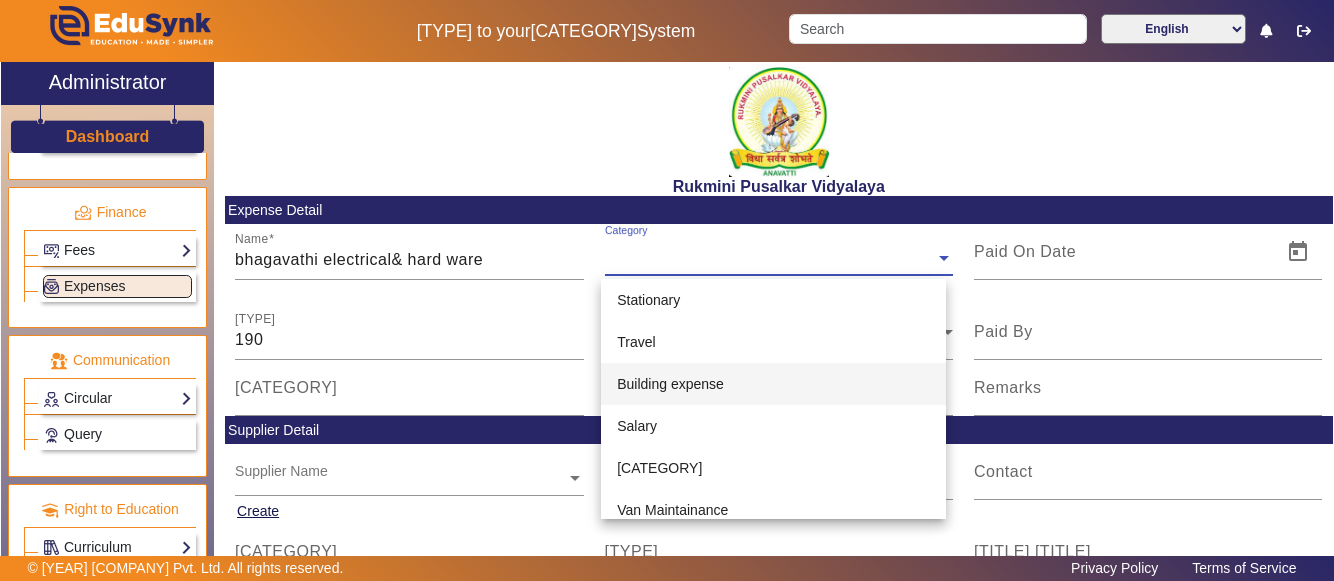 click on "Building expense" at bounding box center (773, 384) 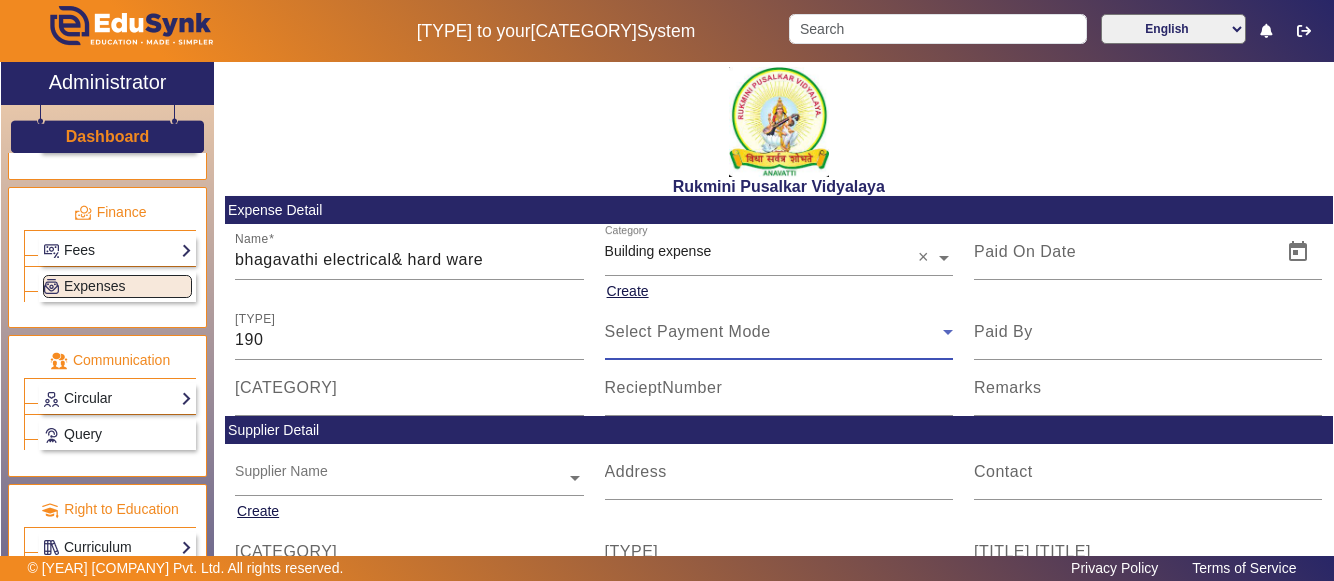 click on "Select Payment Mode" at bounding box center [688, 331] 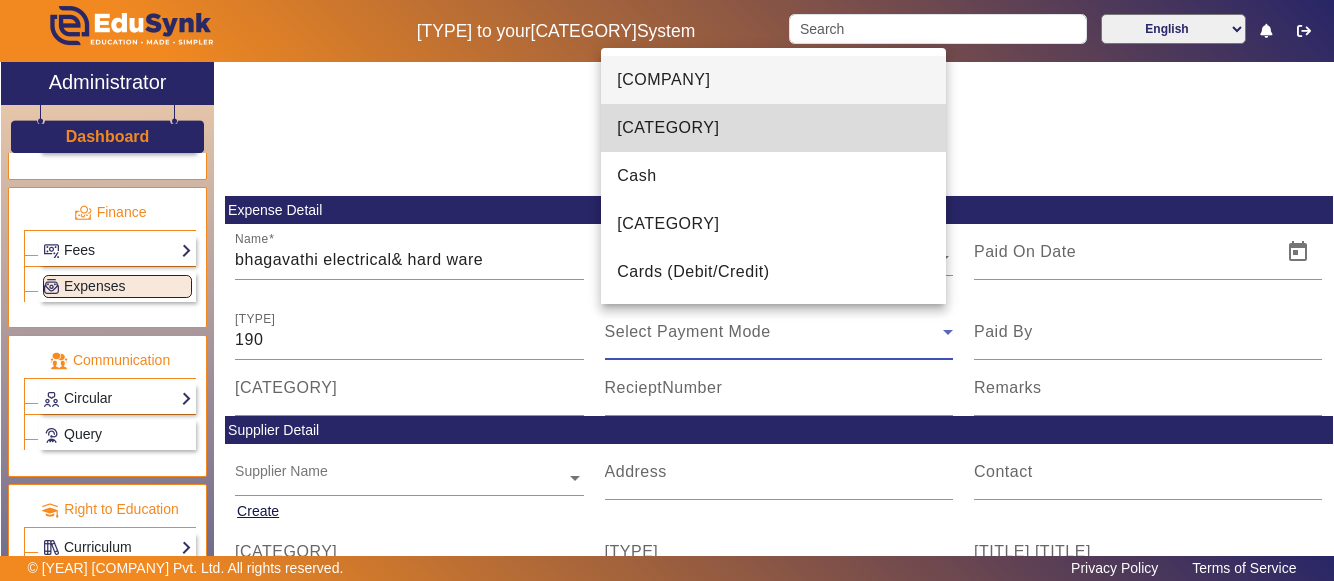 click on "[CATEGORY]" at bounding box center (668, 128) 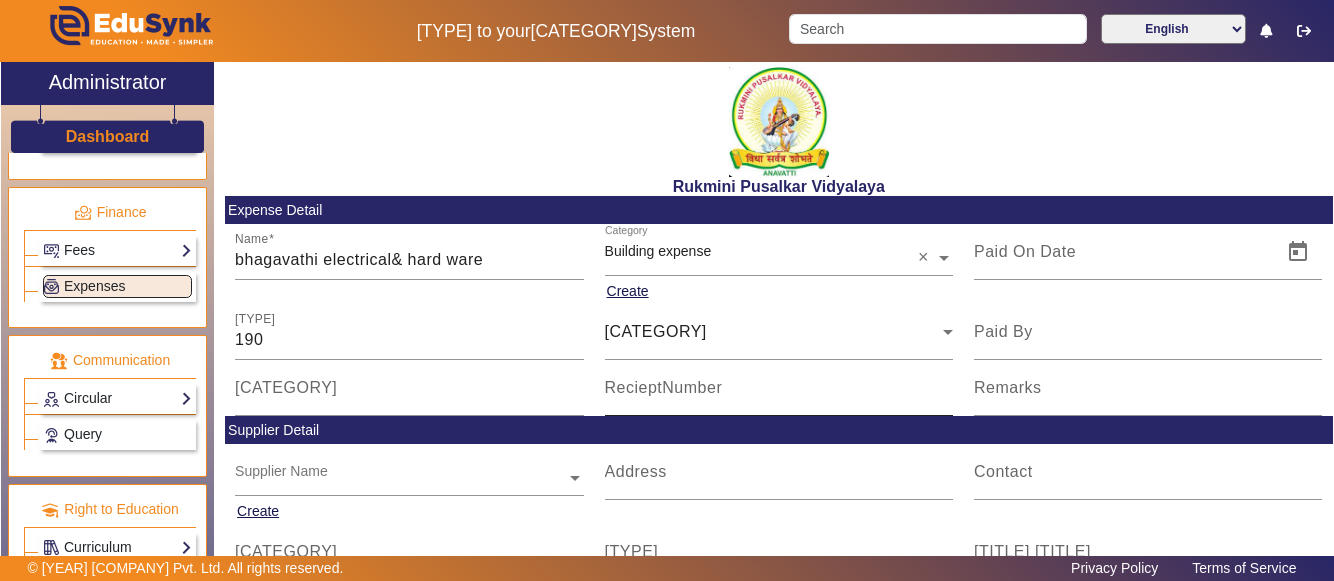 click on "RecieptNumber" at bounding box center [664, 387] 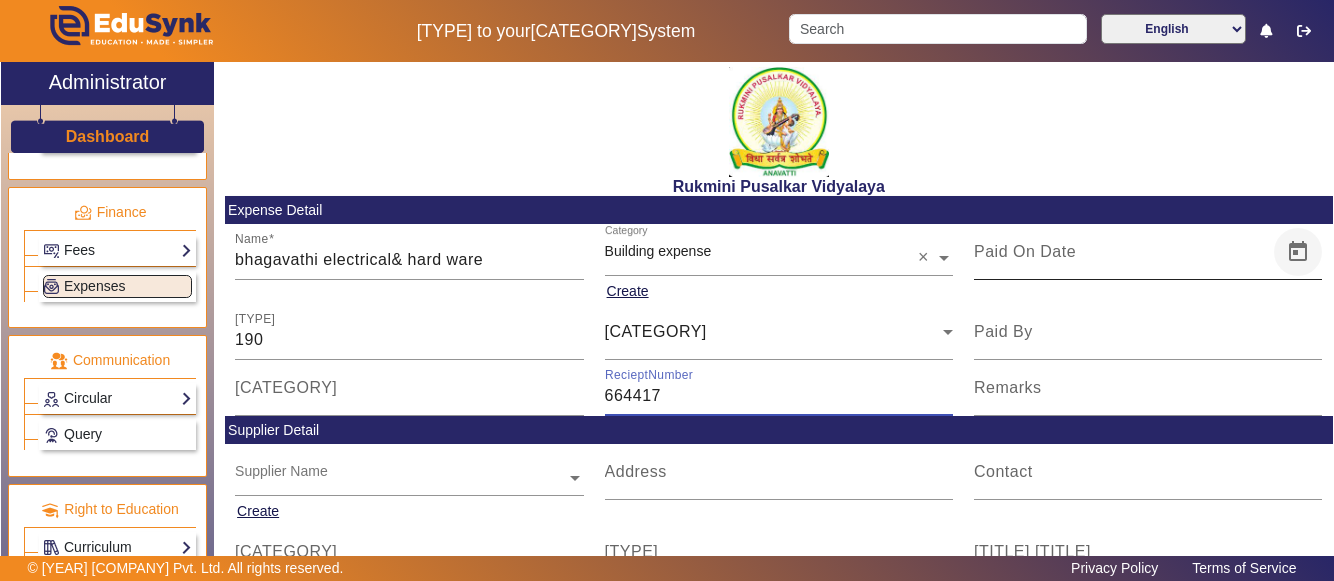 type on "664417" 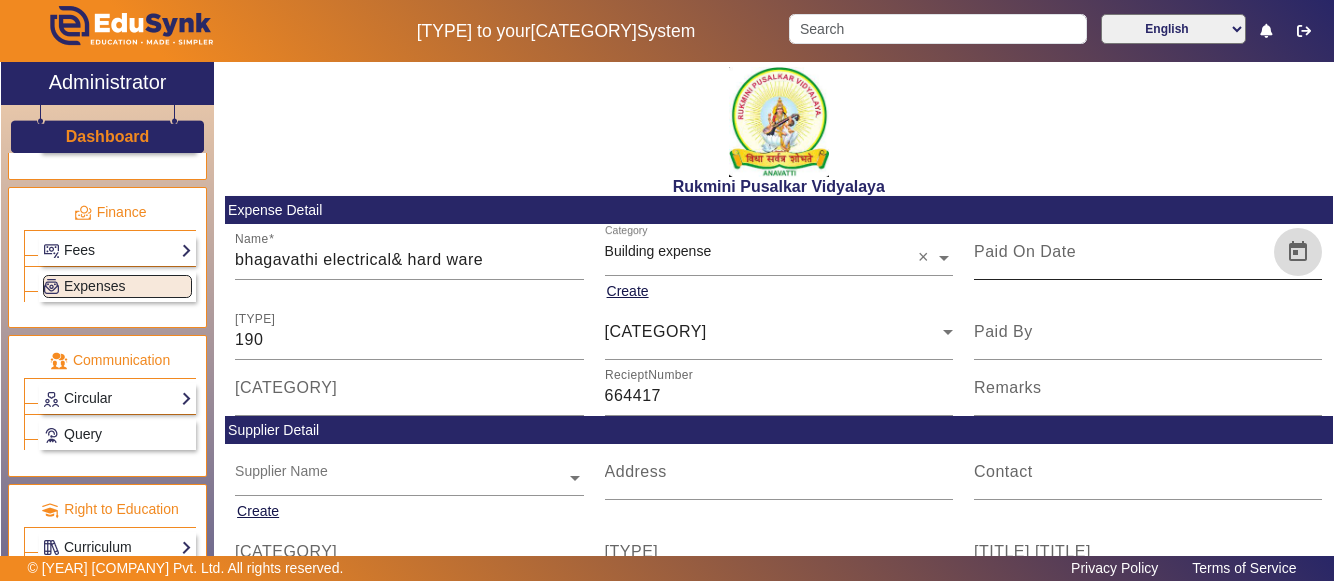 click 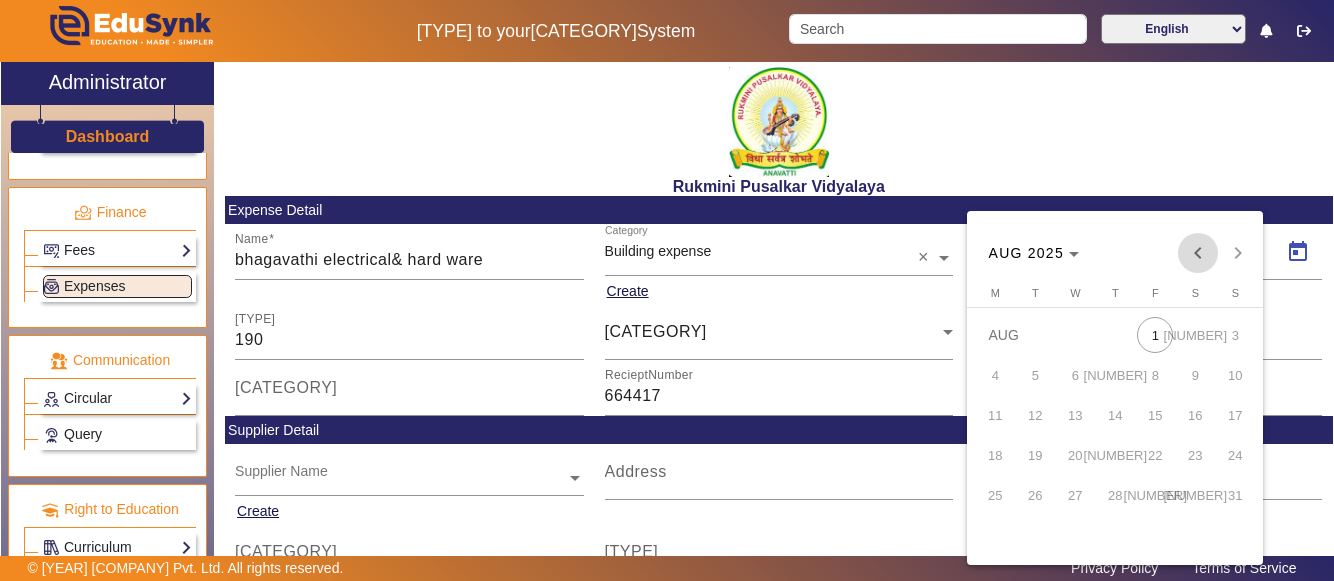 click at bounding box center (1198, 253) 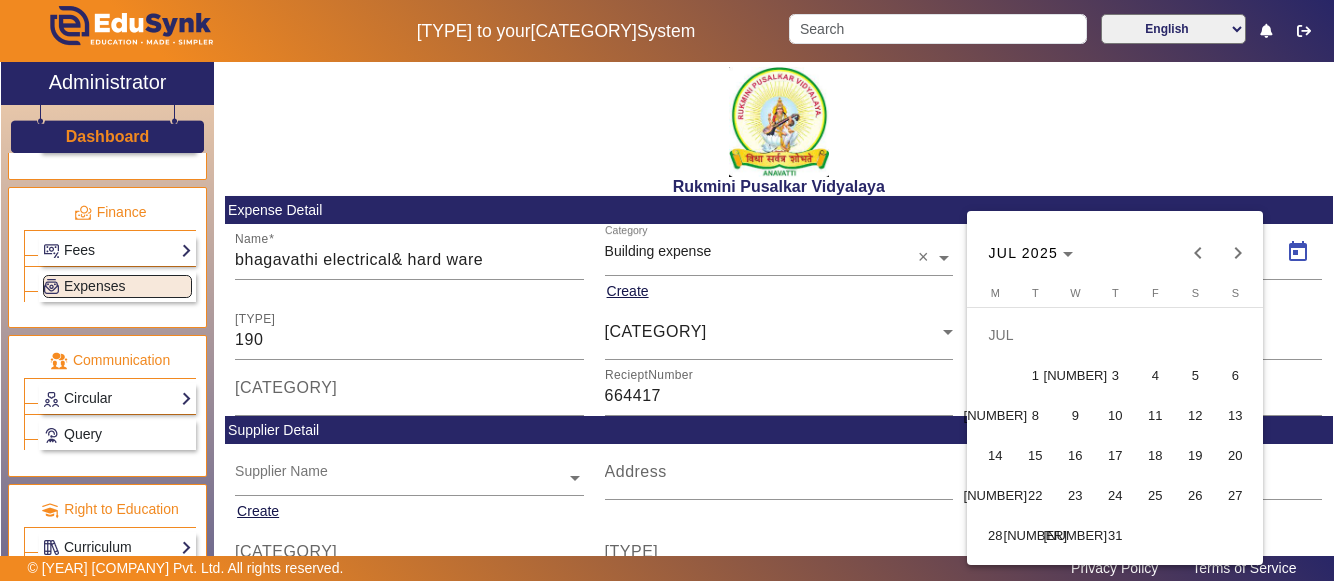 click on "4" at bounding box center (1155, 375) 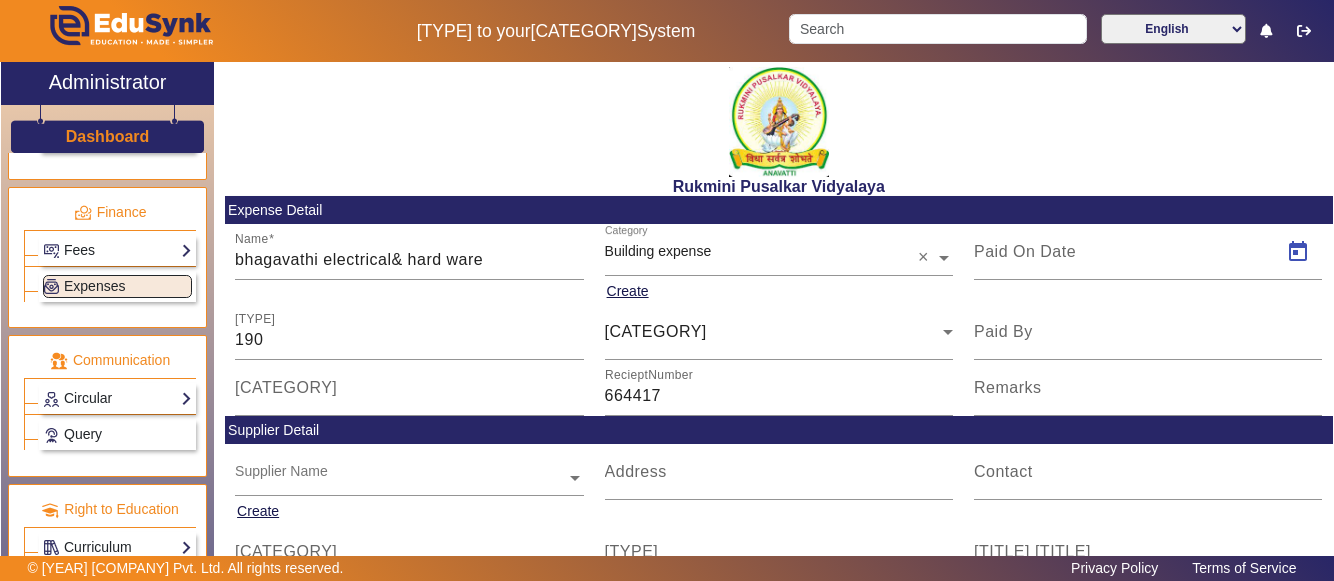 type on "[DATE]" 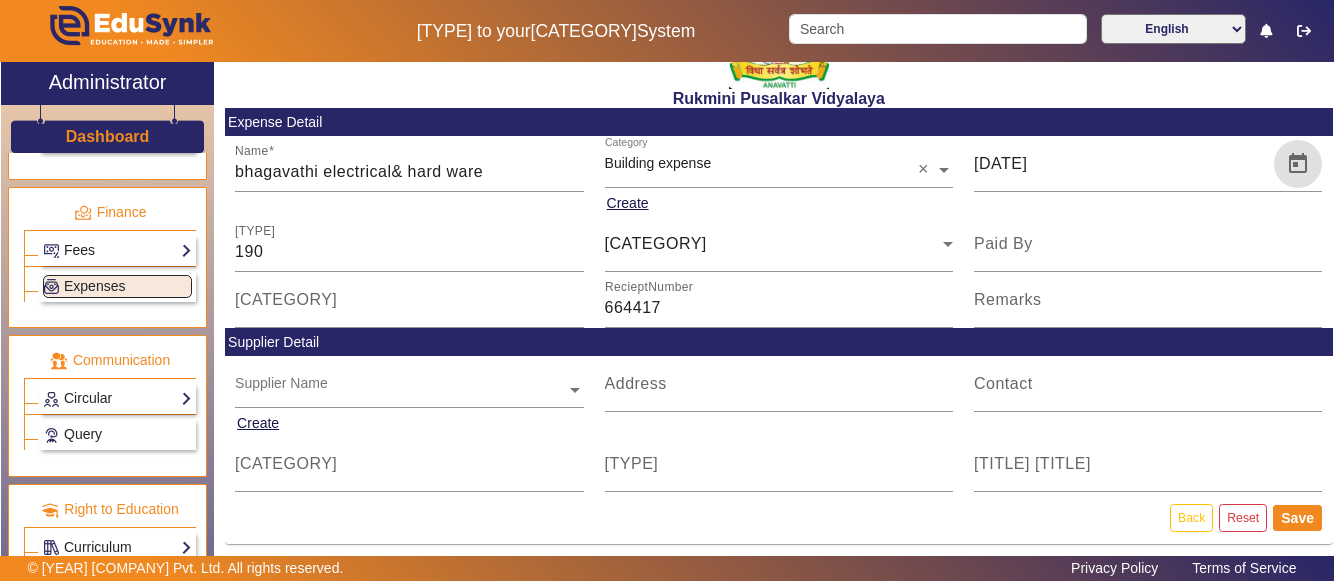 scroll, scrollTop: 90, scrollLeft: 0, axis: vertical 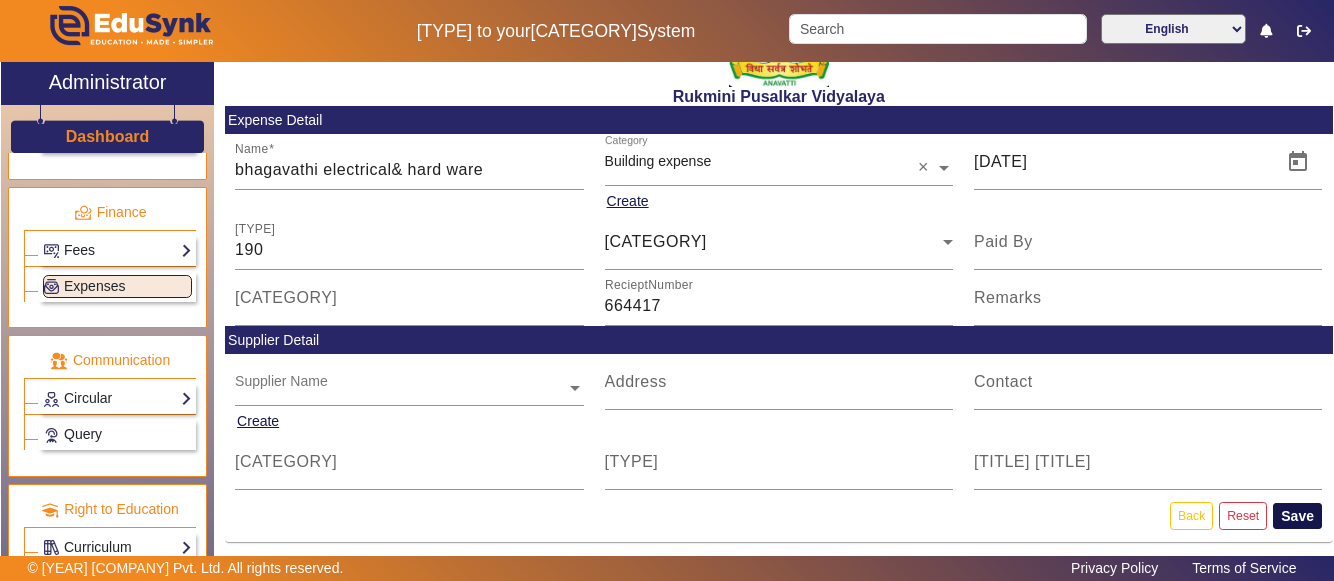 click on "Save" 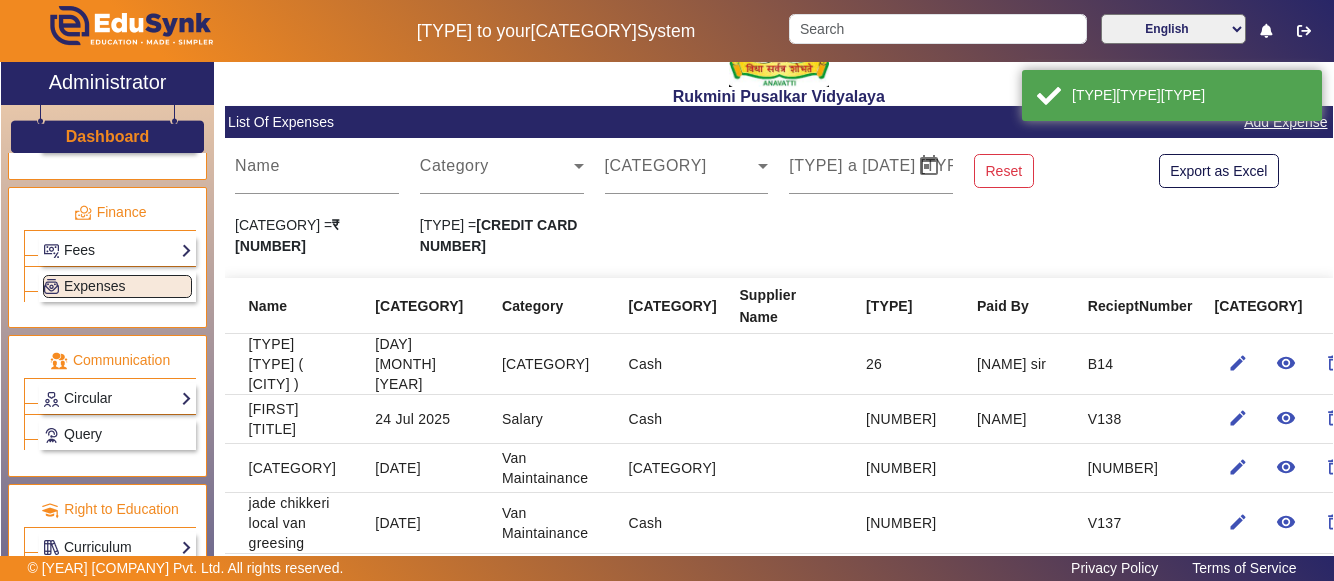 scroll, scrollTop: 0, scrollLeft: 0, axis: both 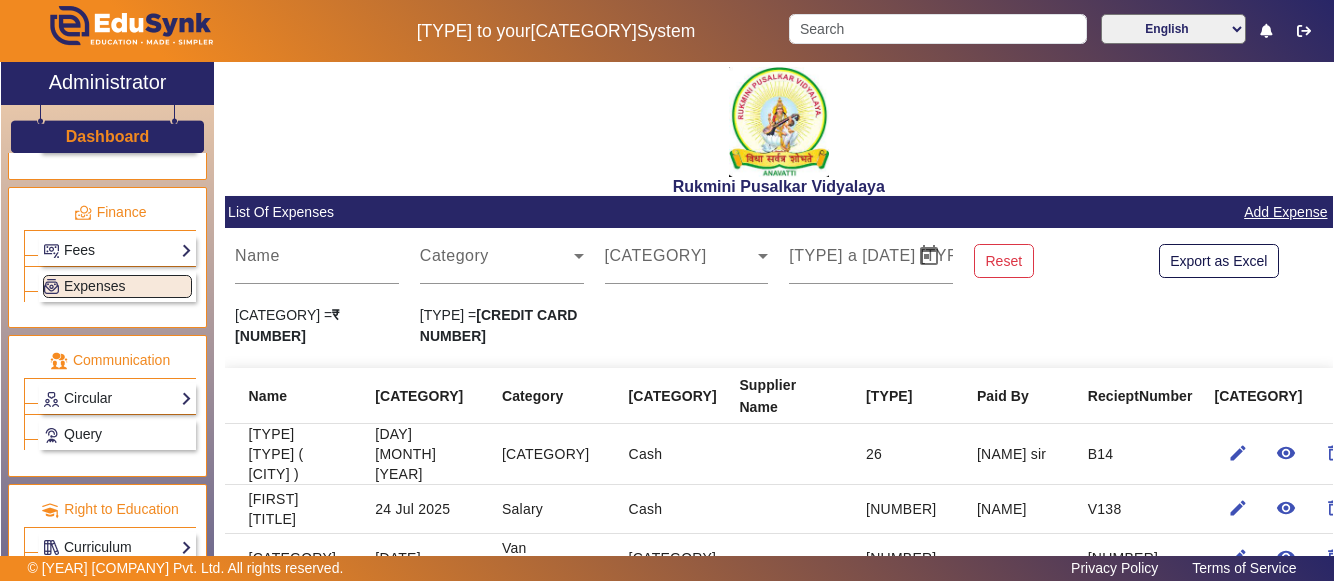 click on "Add Expense" 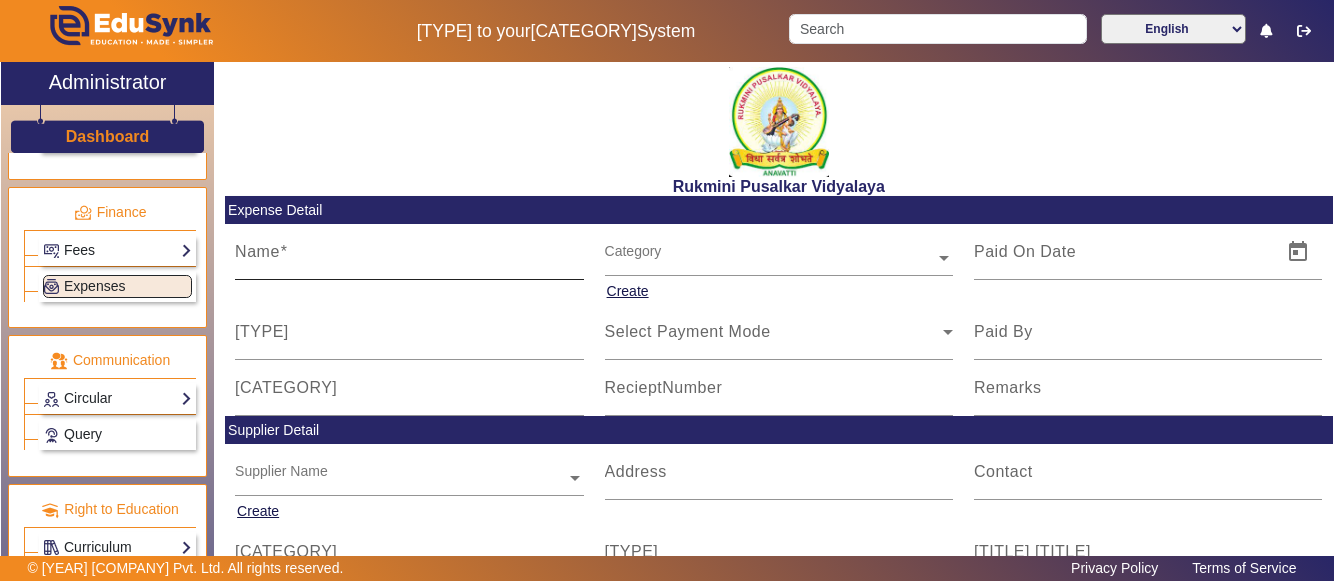 click 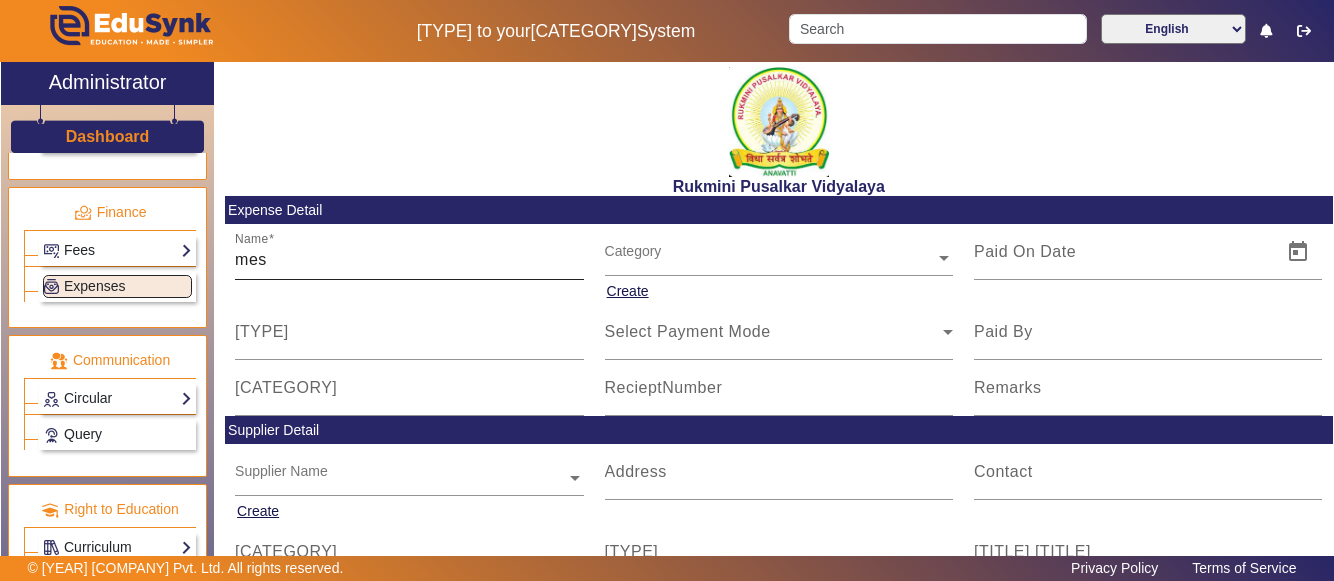 click 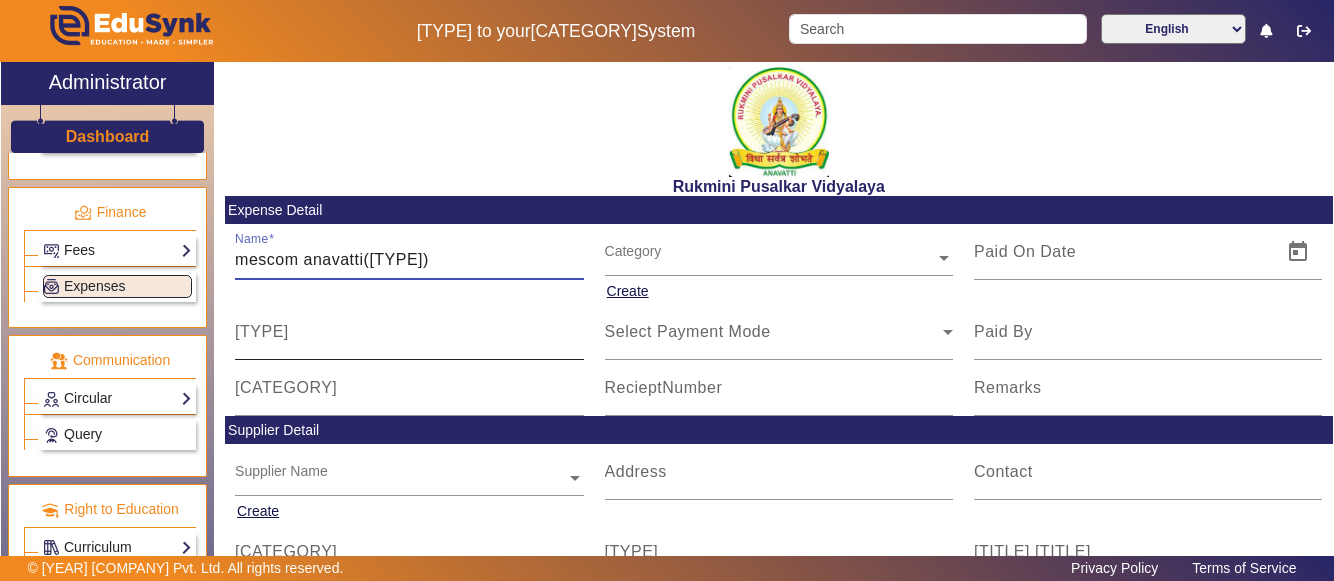 type on "mescom anavatti([TYPE])" 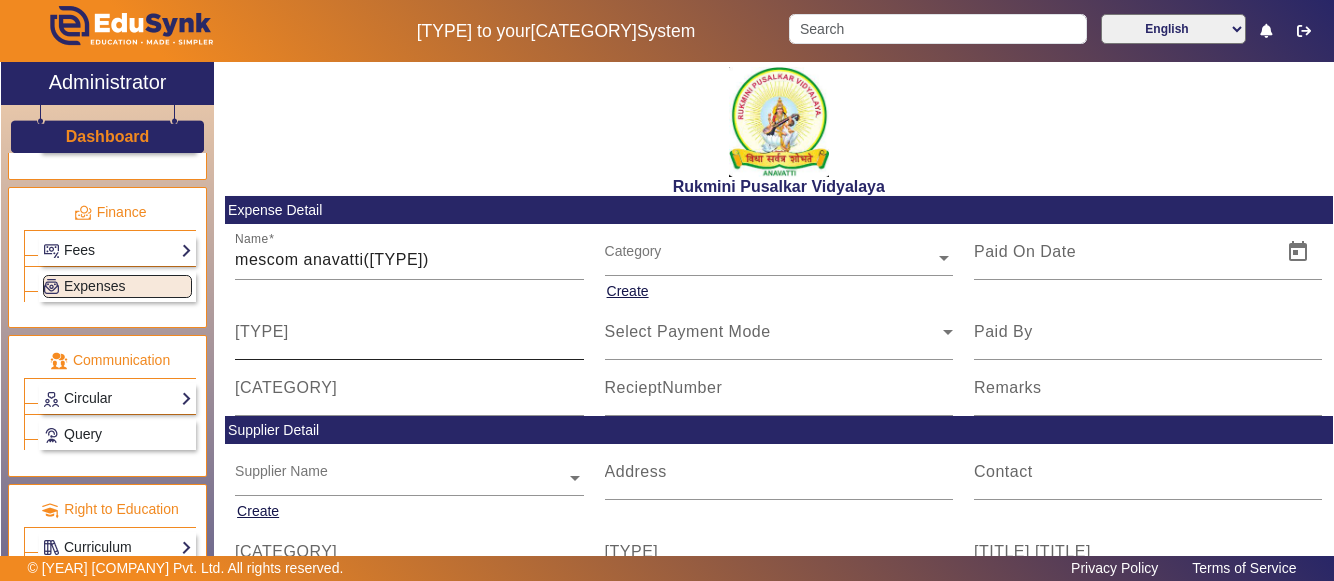 click on "[TYPE]" 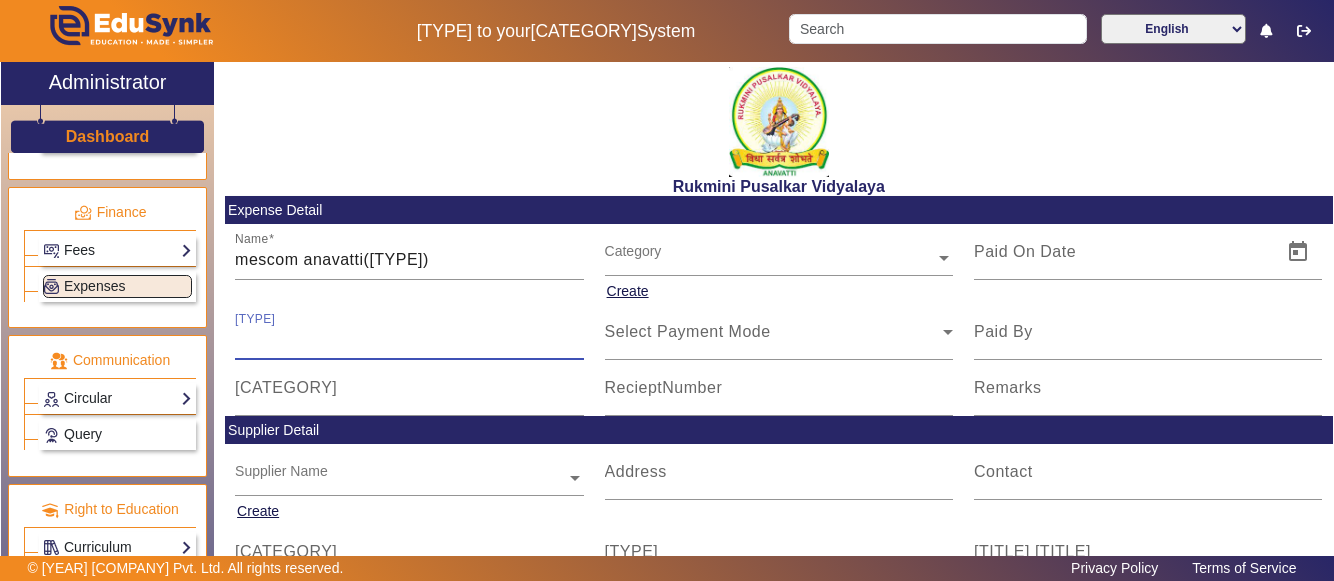 type on "[NUMBER]" 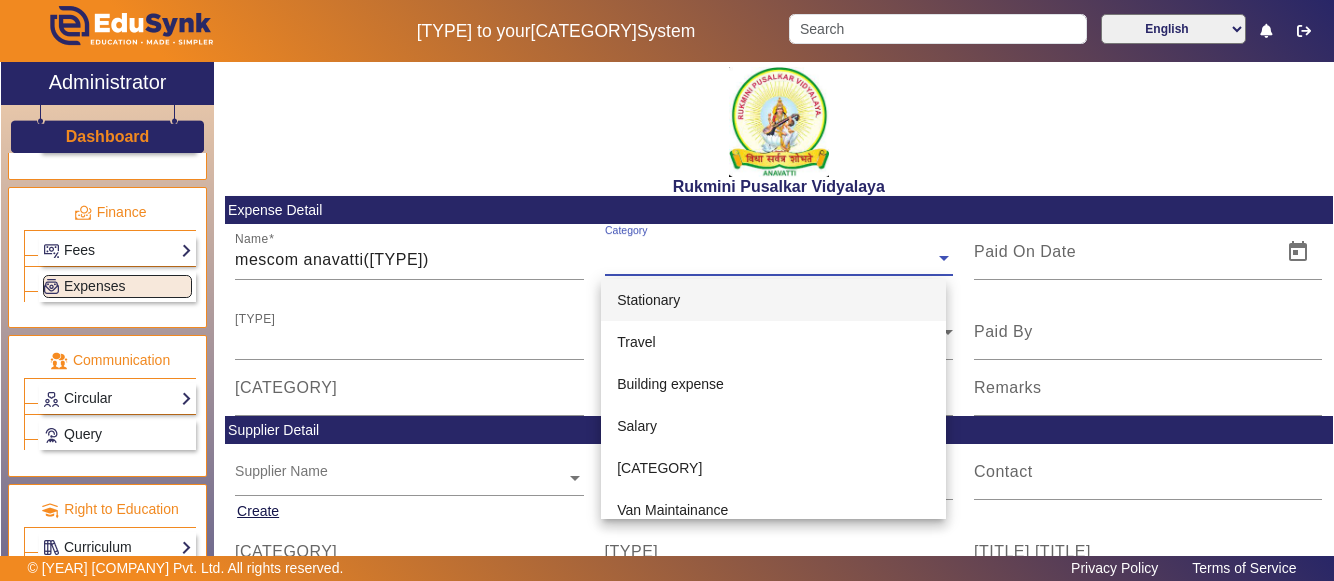 click 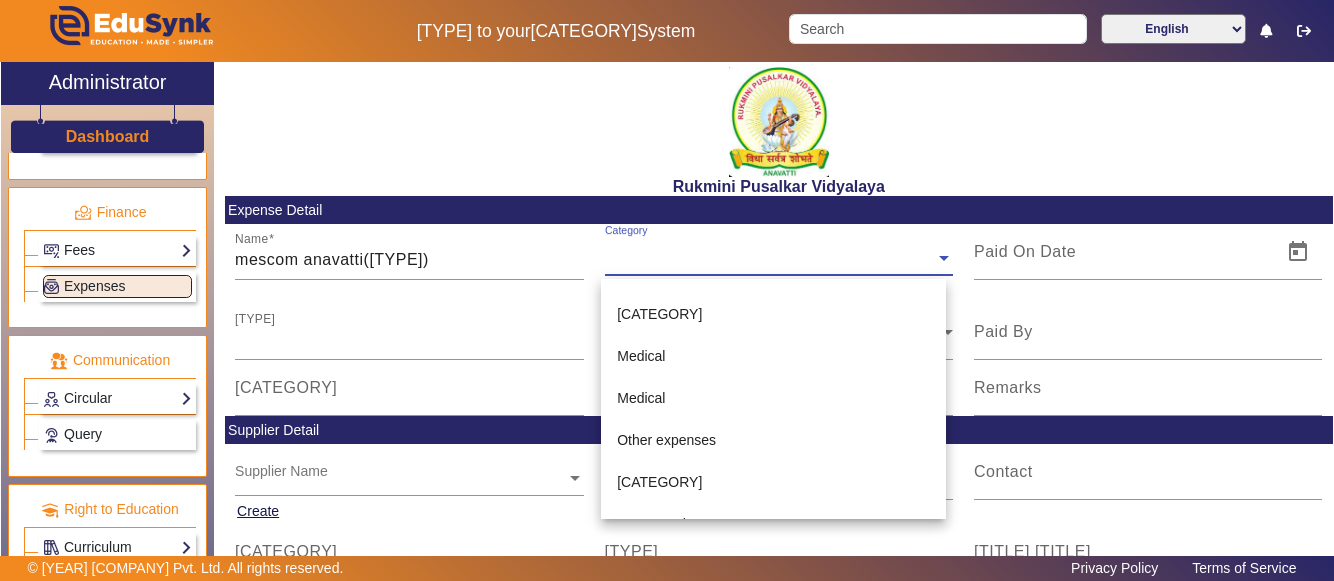 scroll, scrollTop: 320, scrollLeft: 0, axis: vertical 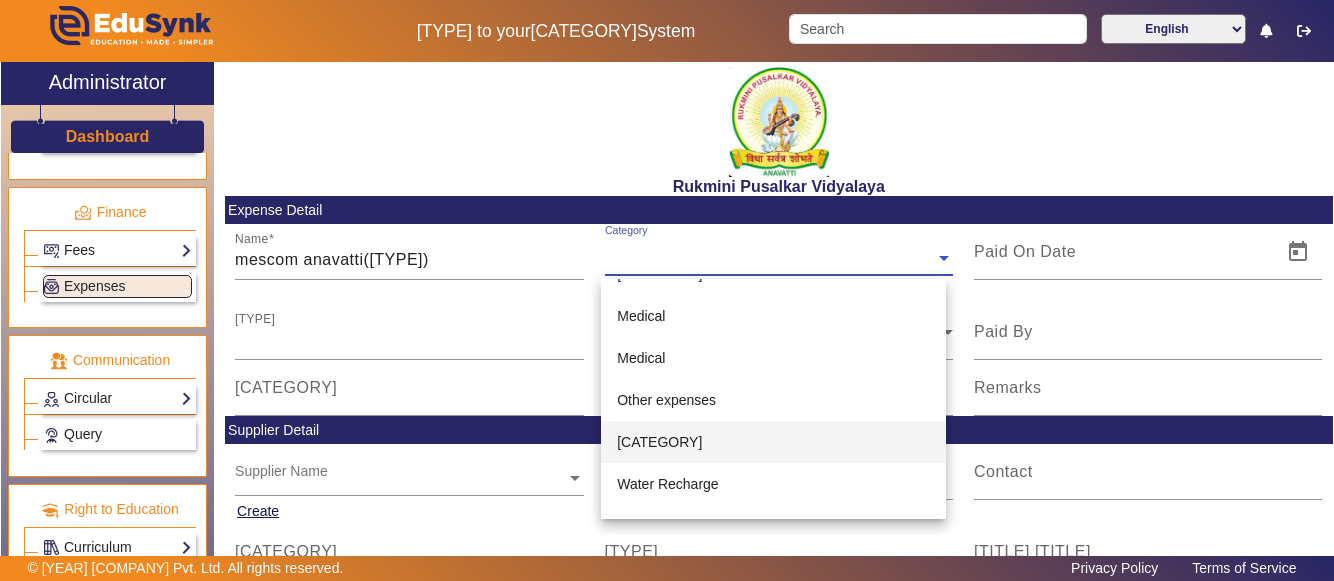 click on "[CATEGORY]" at bounding box center [773, 442] 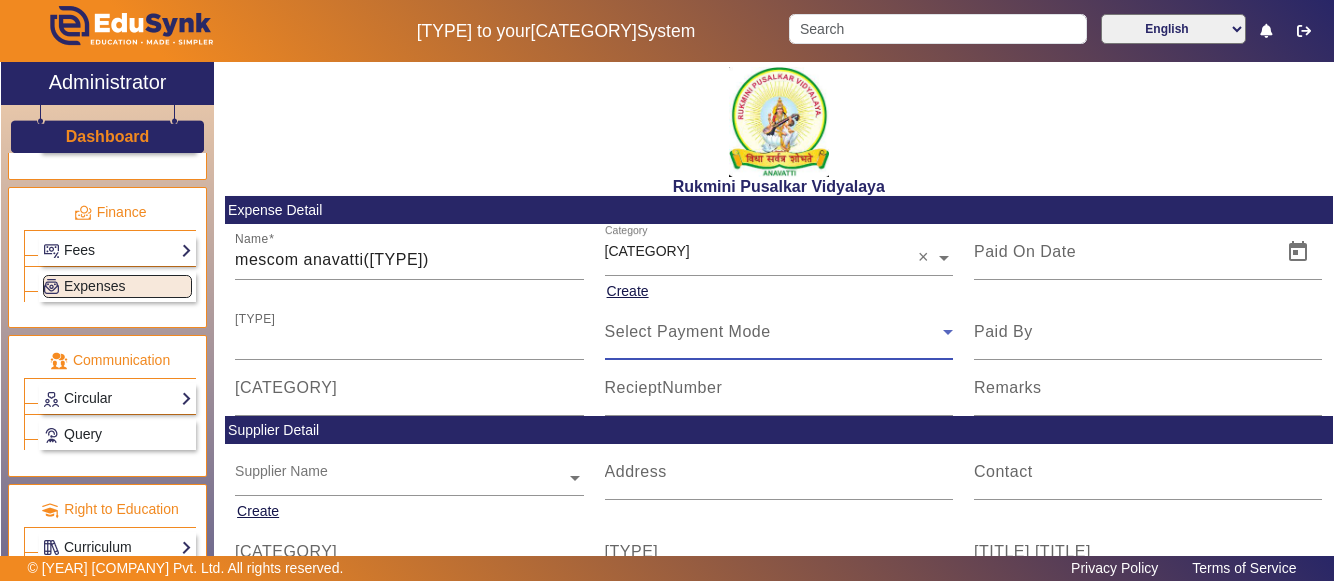 click on "Select Payment Mode" at bounding box center [688, 331] 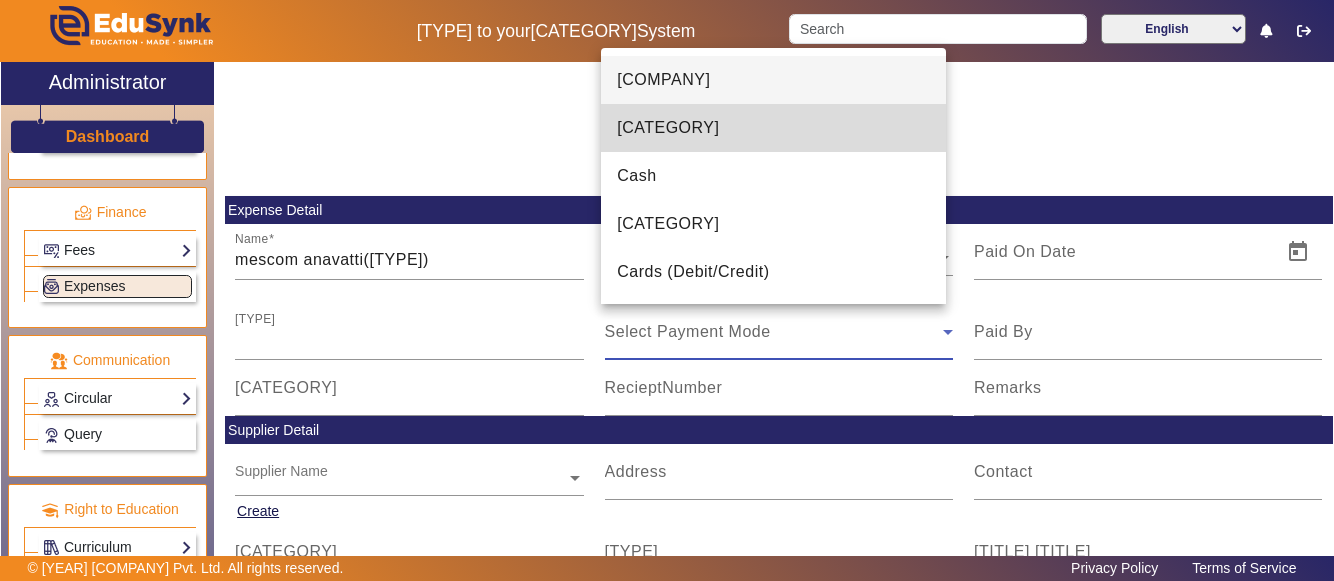 click on "[CATEGORY]" at bounding box center (668, 128) 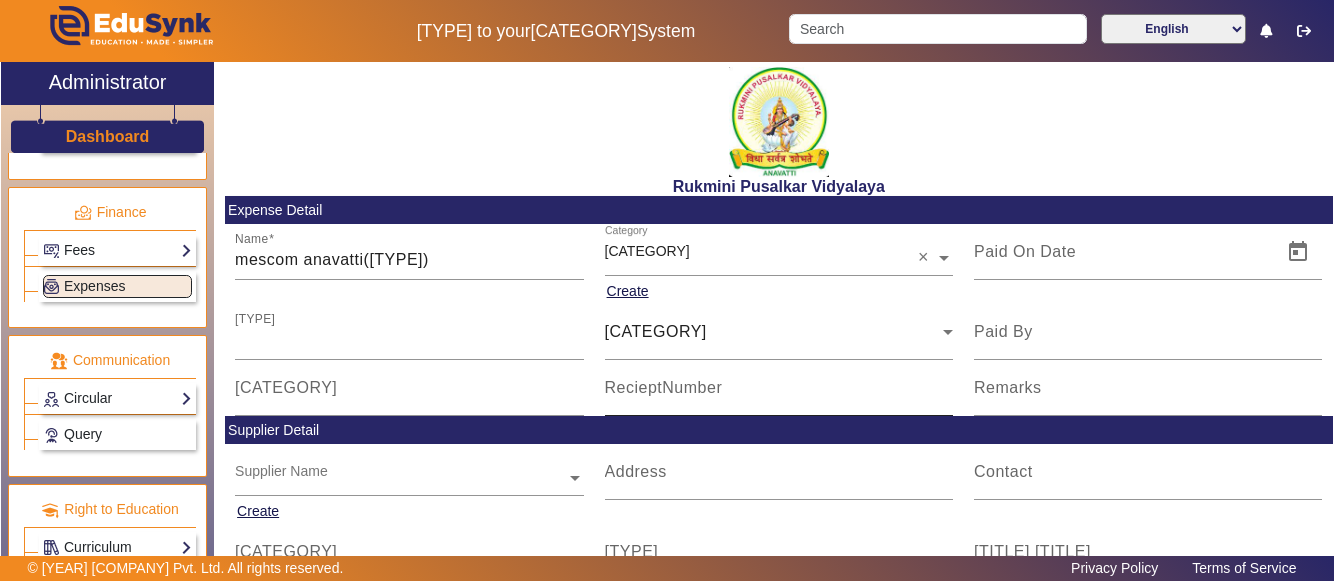 click on "RecieptNumber" at bounding box center (664, 388) 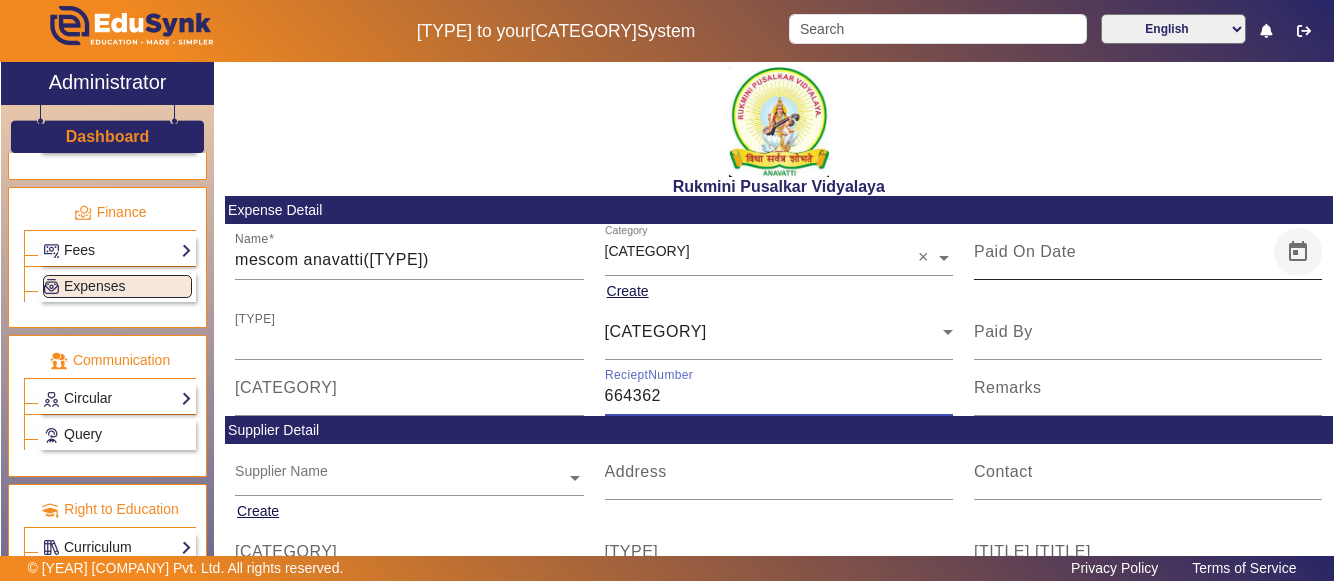 type on "664362" 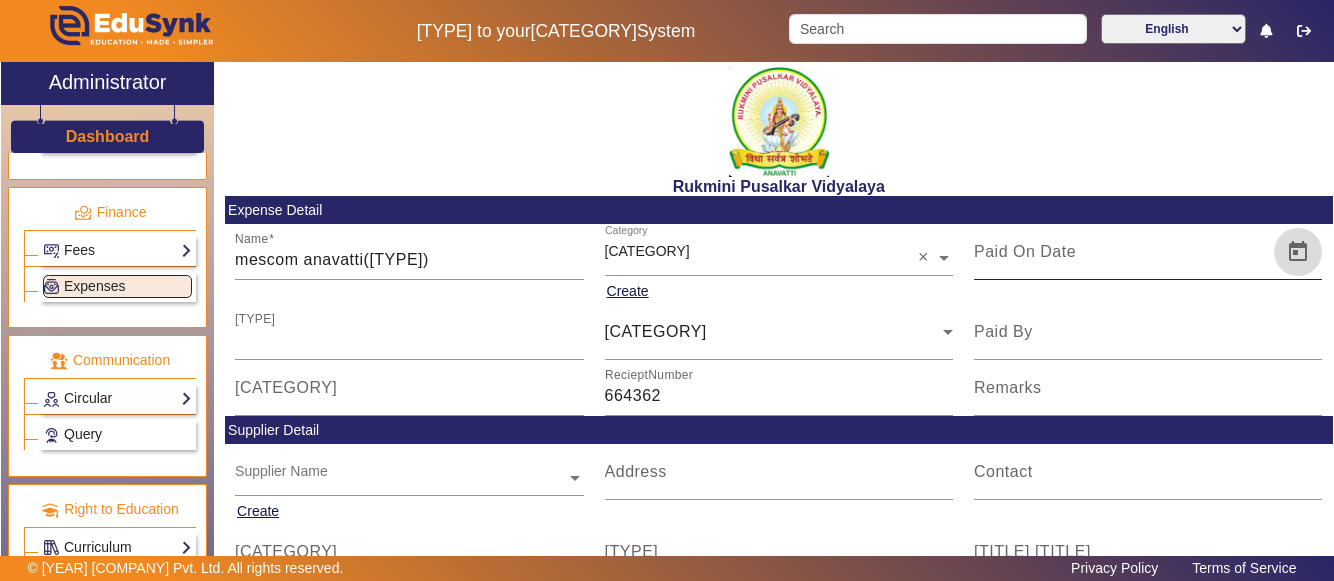 click 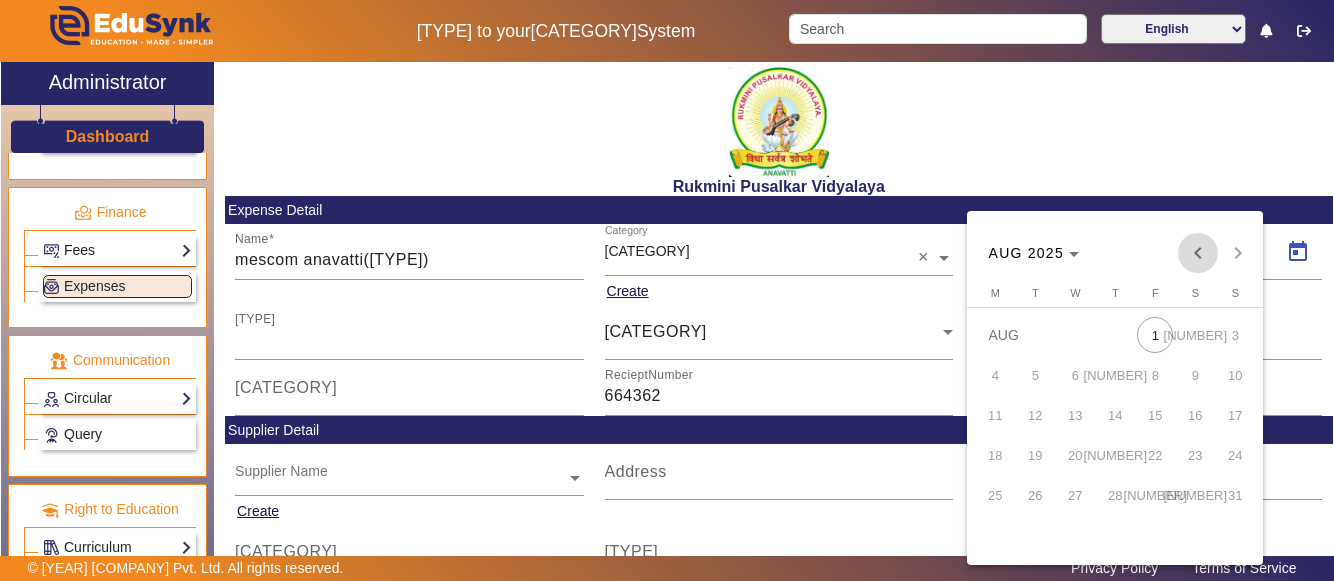 click at bounding box center (1198, 253) 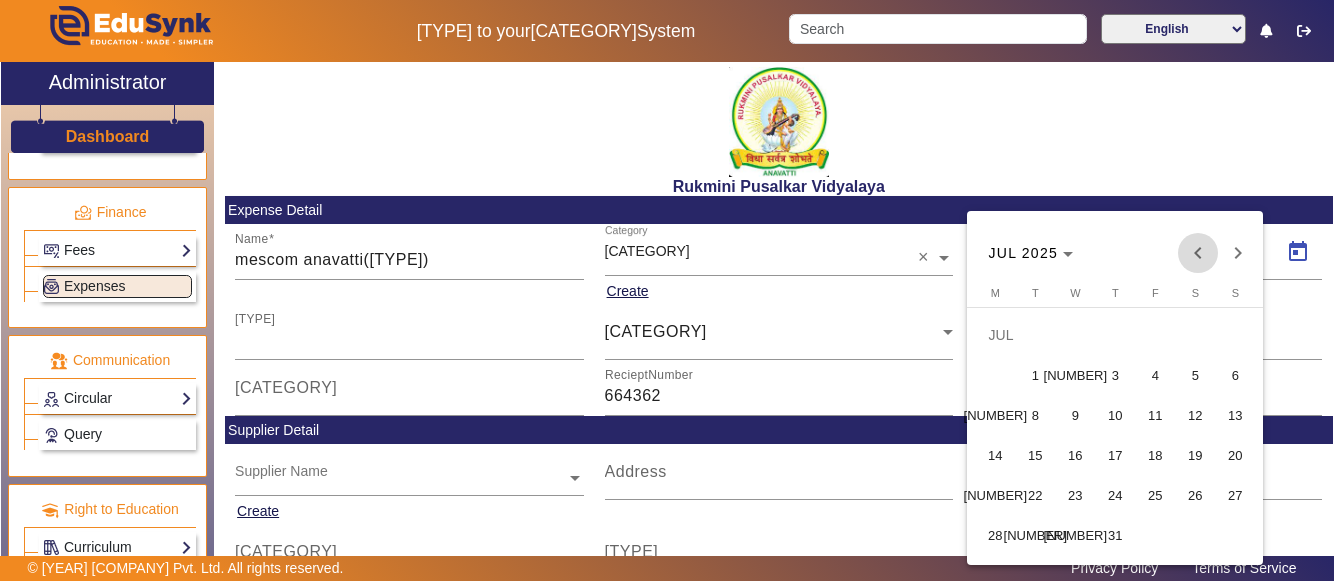 click at bounding box center (1198, 253) 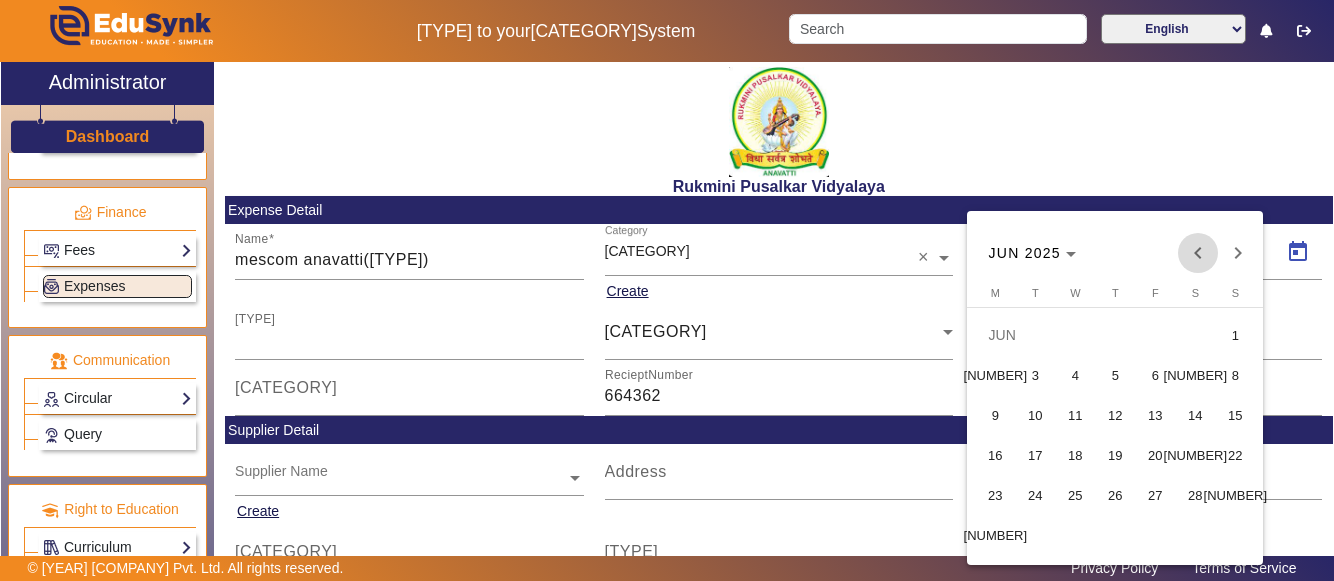 click at bounding box center (1198, 253) 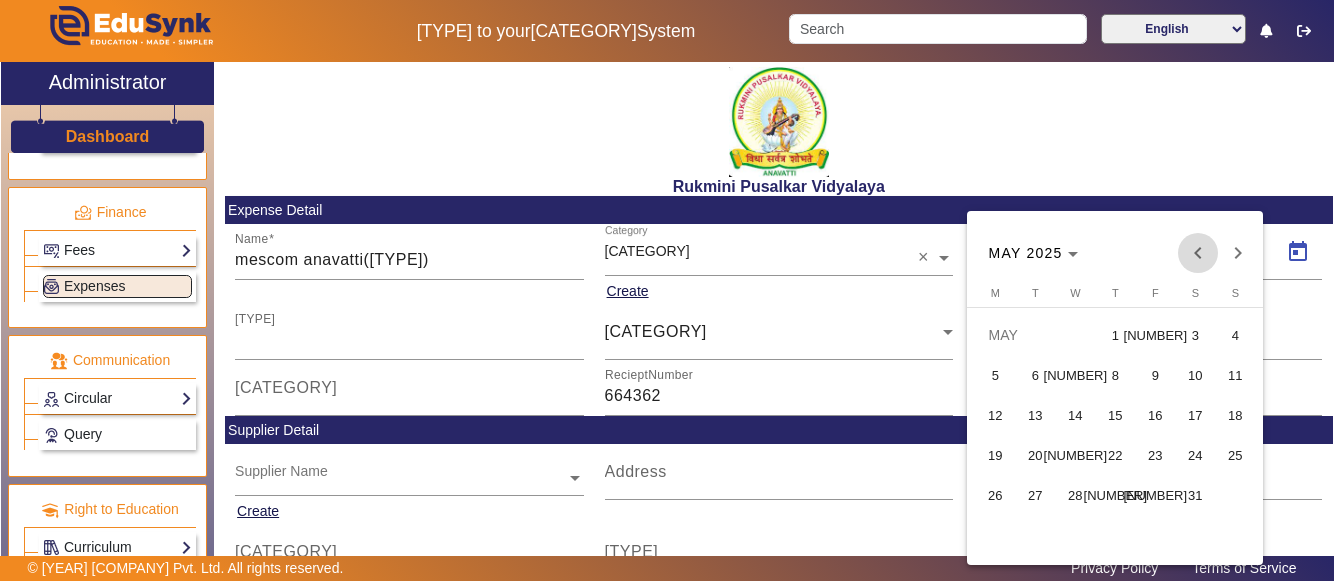 click at bounding box center [1198, 253] 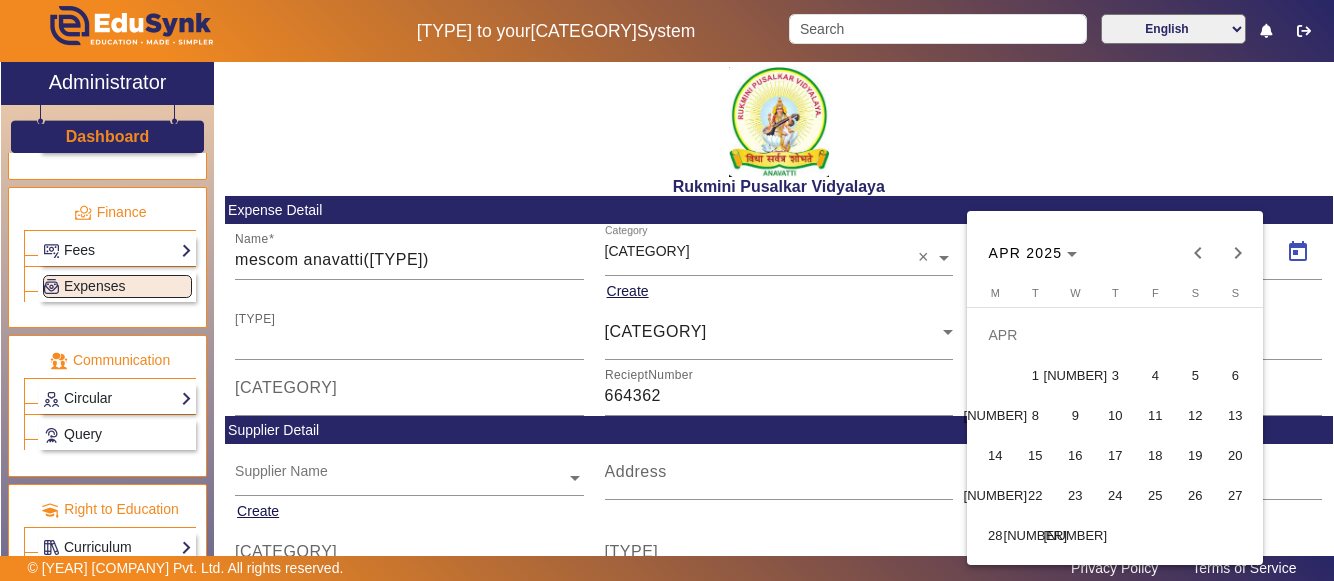 click on "23" at bounding box center (1075, 495) 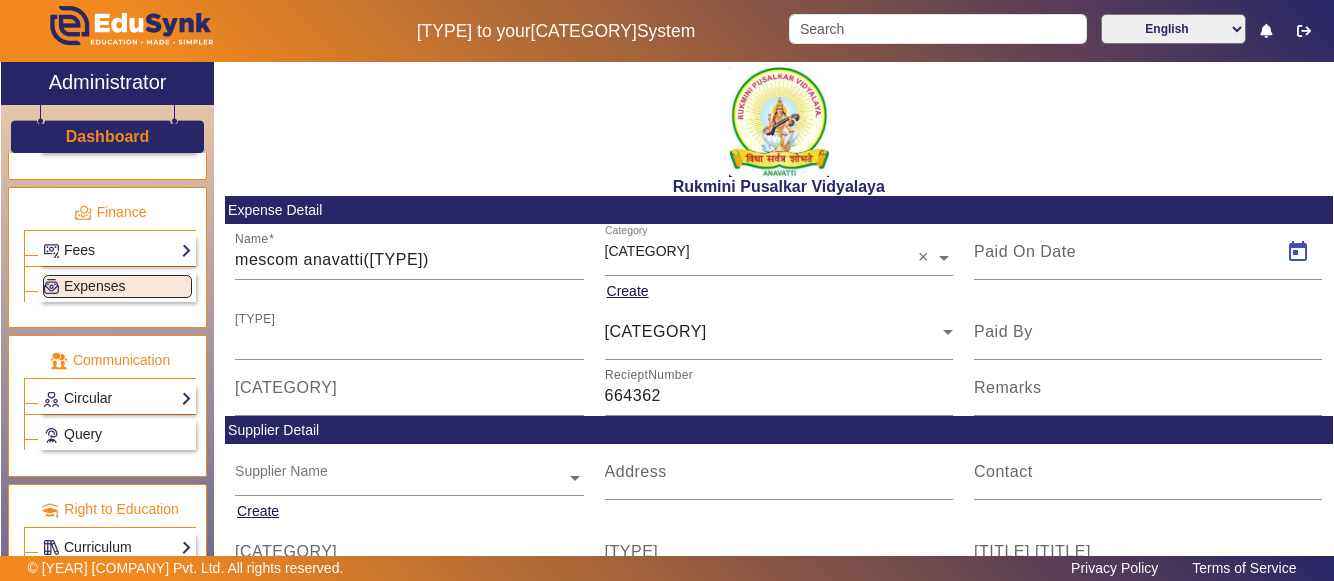 type on "[DATE]" 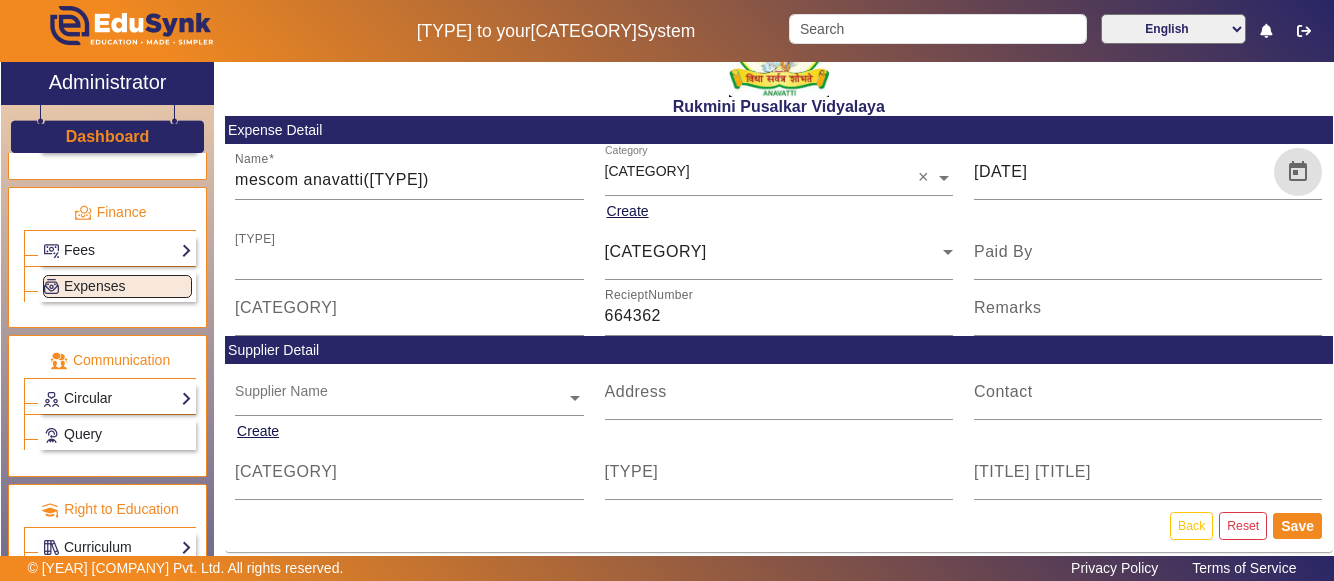 scroll, scrollTop: 90, scrollLeft: 0, axis: vertical 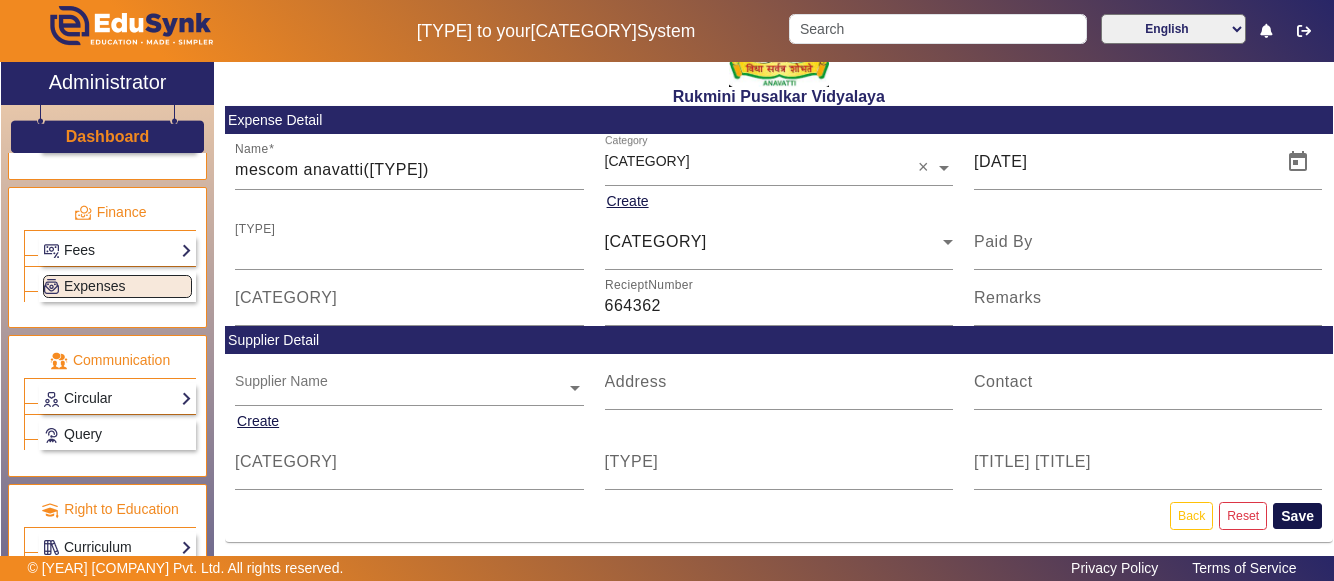 click on "Save" 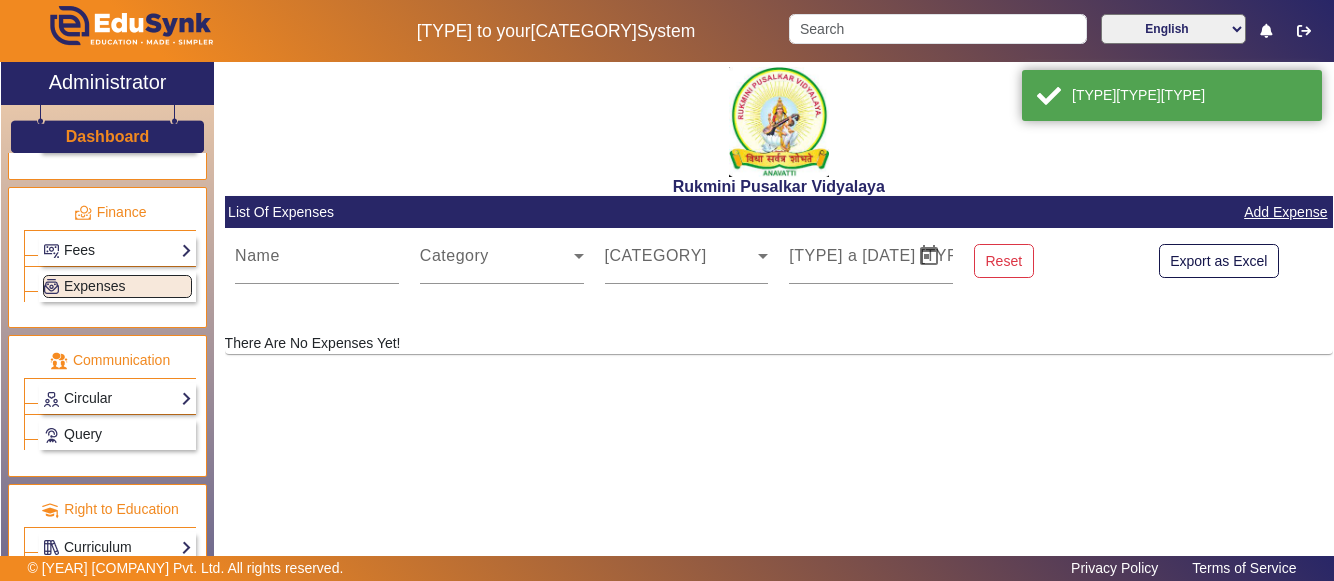 scroll, scrollTop: 0, scrollLeft: 0, axis: both 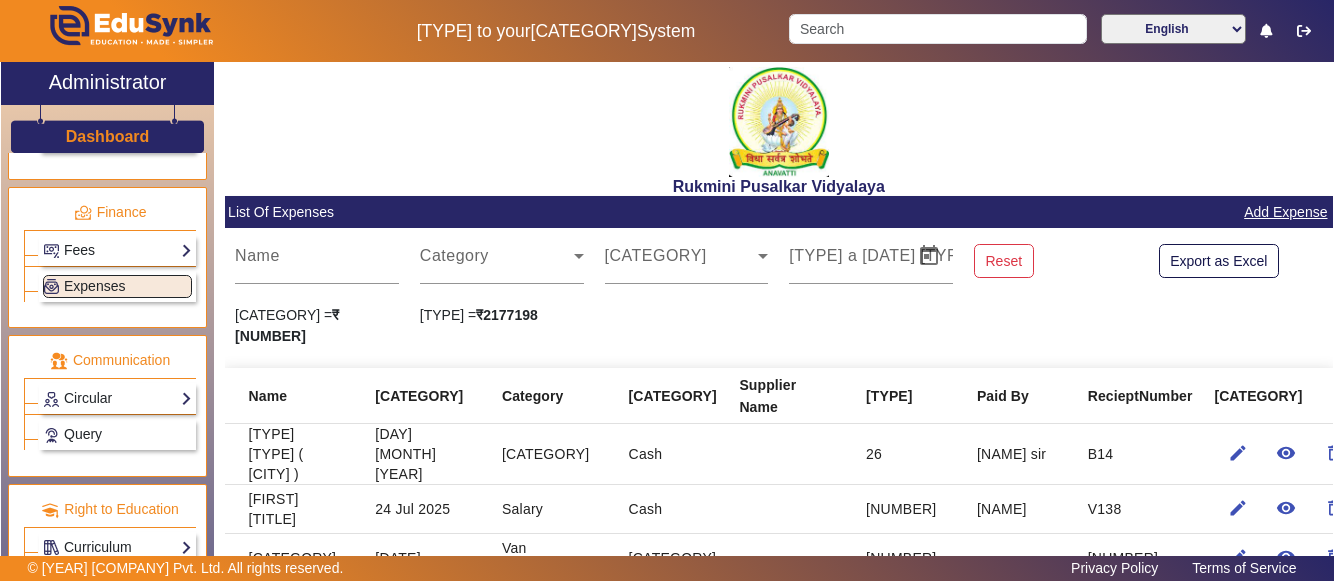 click on "Add Expense" 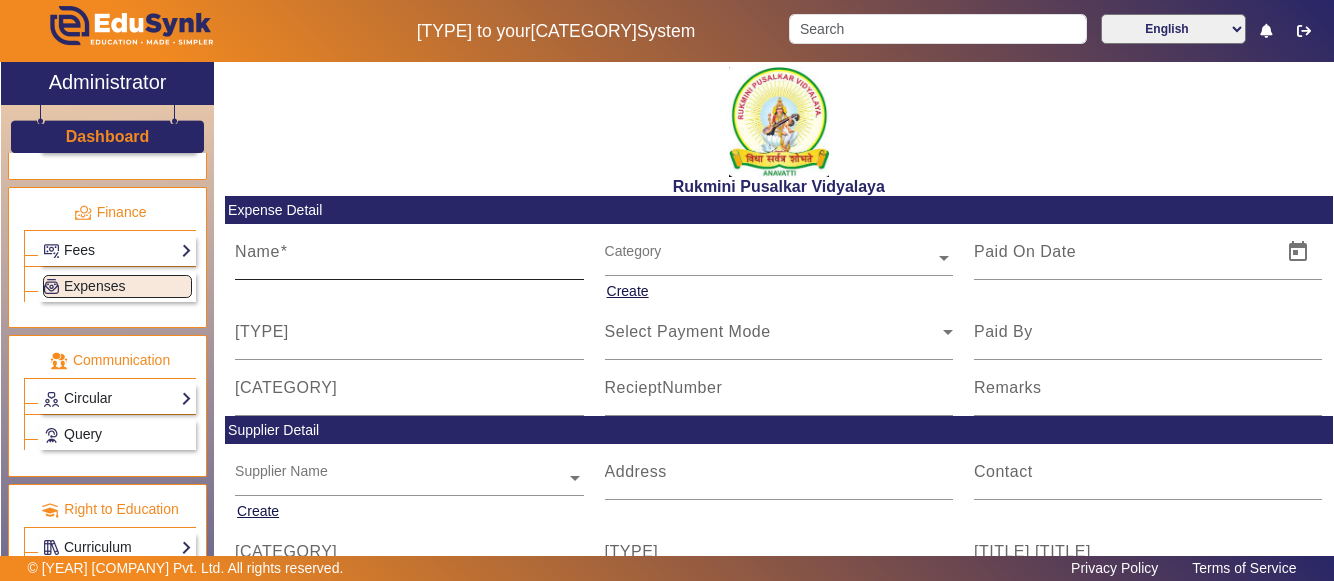 click on "Name" at bounding box center [409, 260] 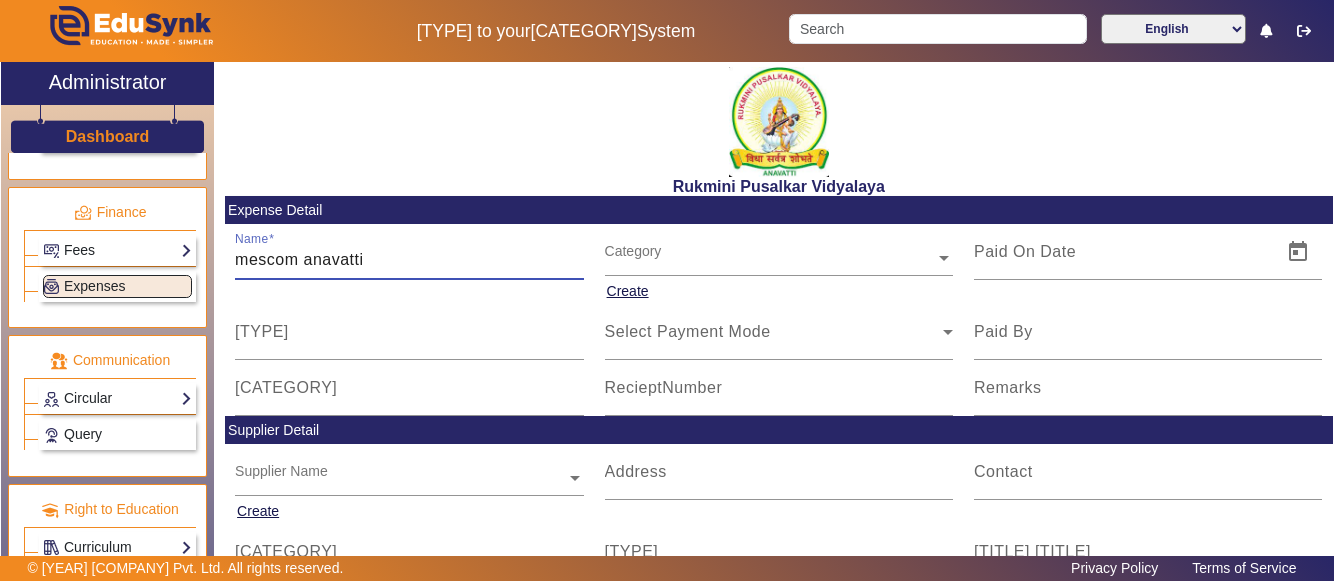 click on "mescom anavatti" at bounding box center (409, 260) 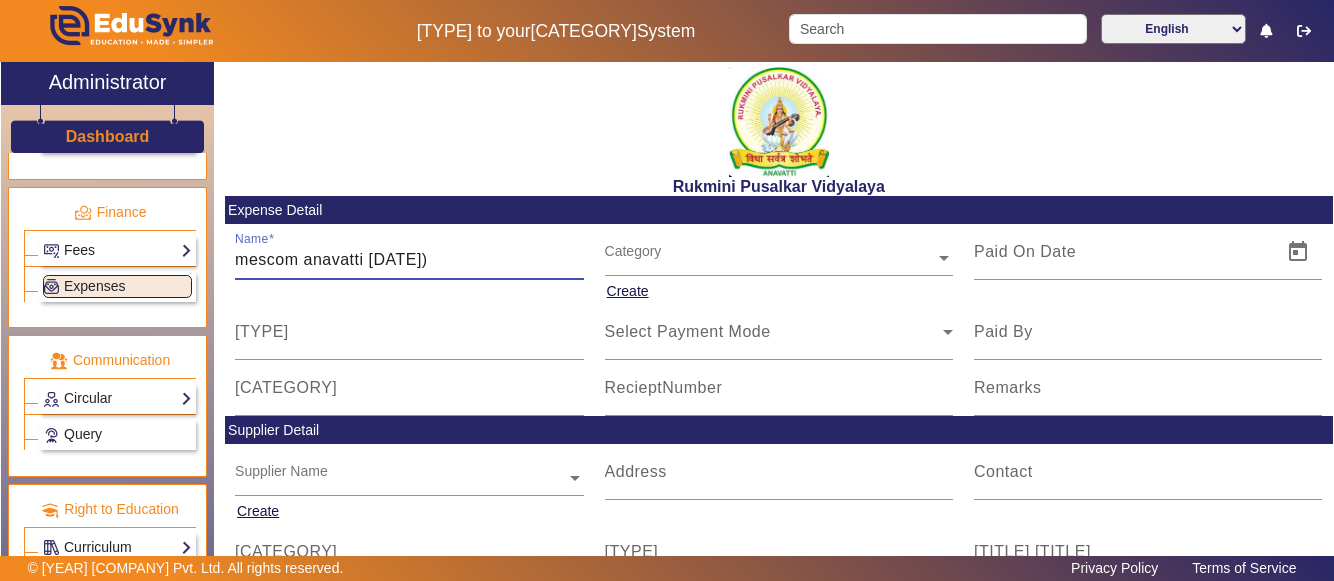 click on "mescom anavatti [DATE])" at bounding box center (409, 260) 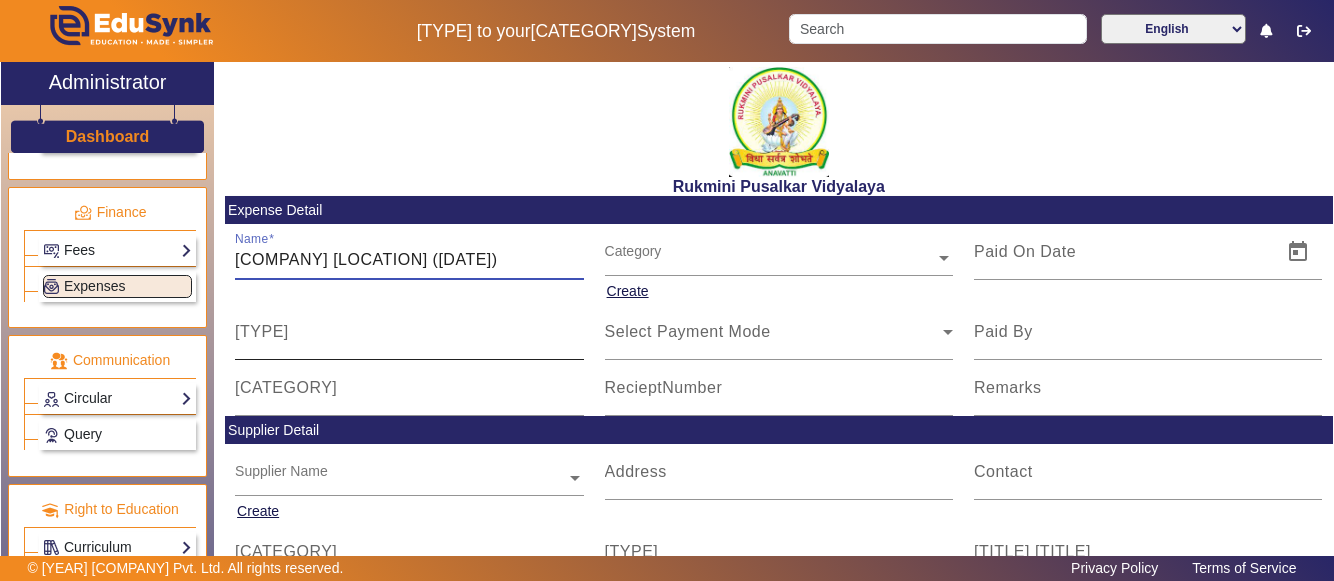 type on "[COMPANY] [LOCATION] ([DATE])" 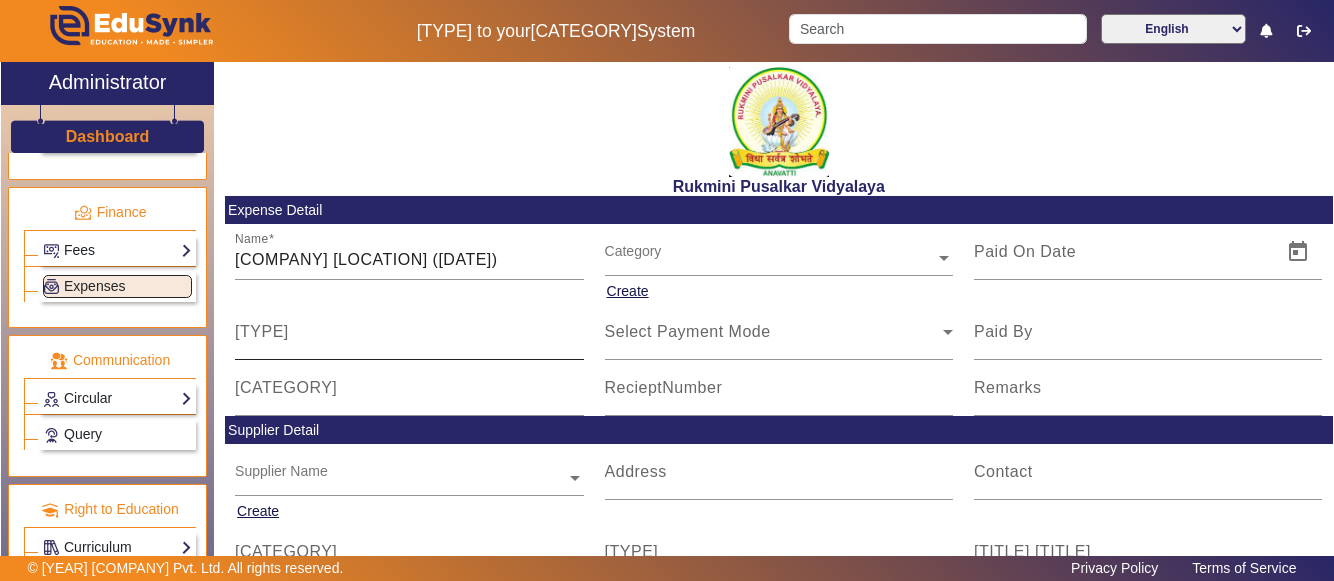 click on "[TYPE]" at bounding box center [262, 331] 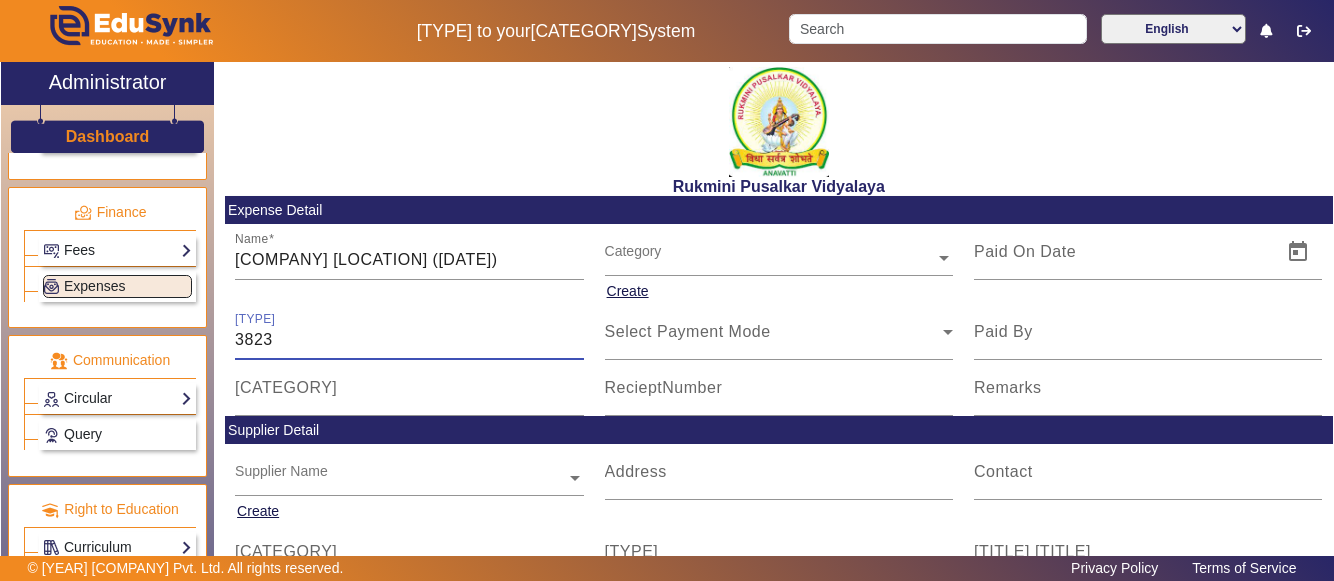 type on "3823" 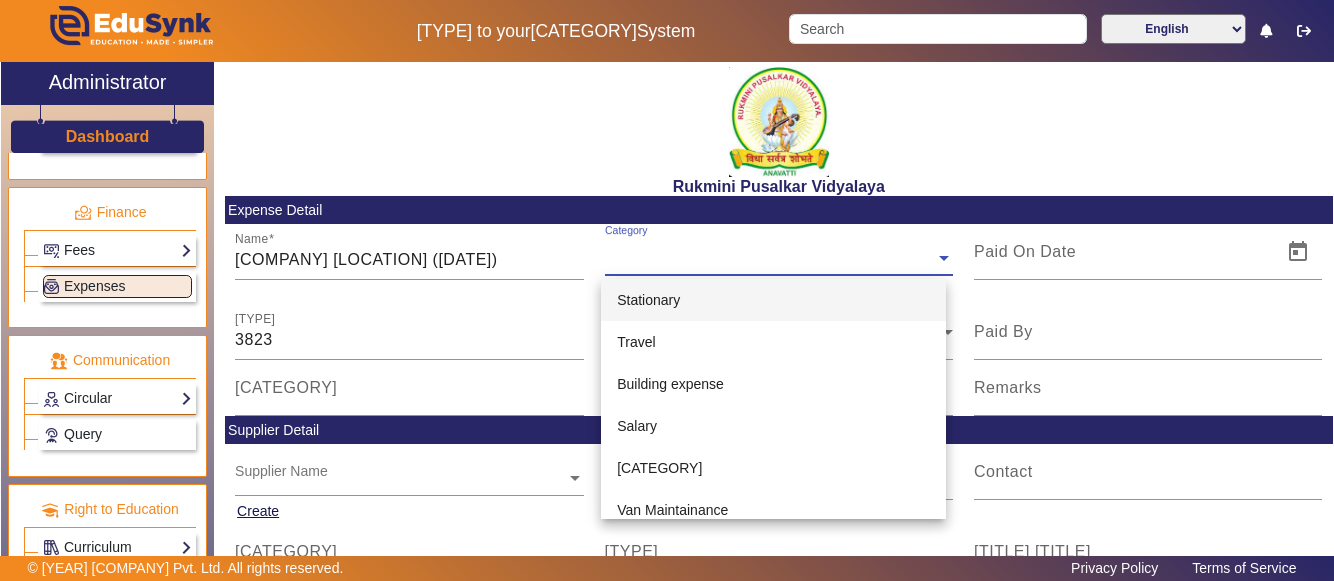 click 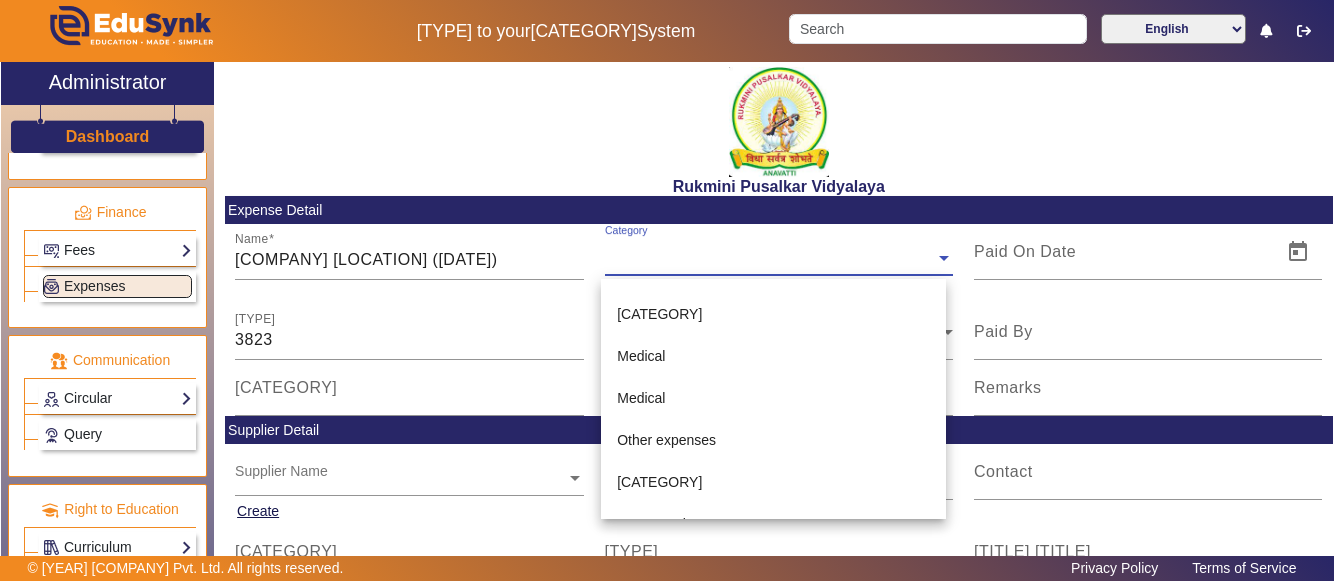 scroll, scrollTop: 320, scrollLeft: 0, axis: vertical 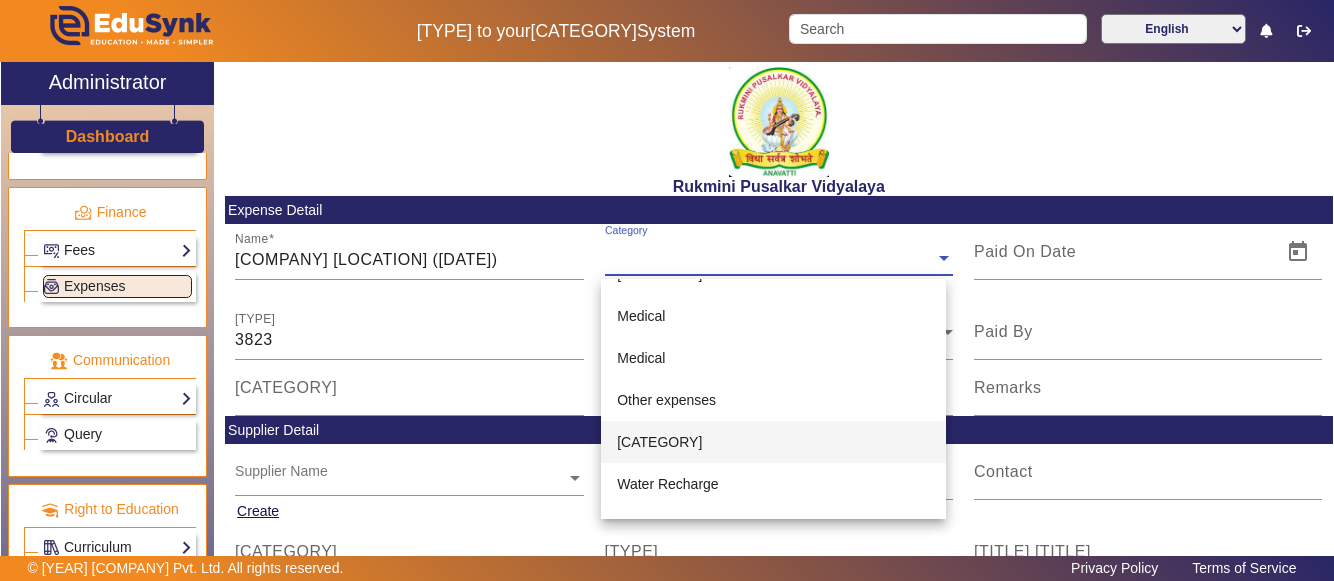 click on "[CATEGORY]" at bounding box center (773, 442) 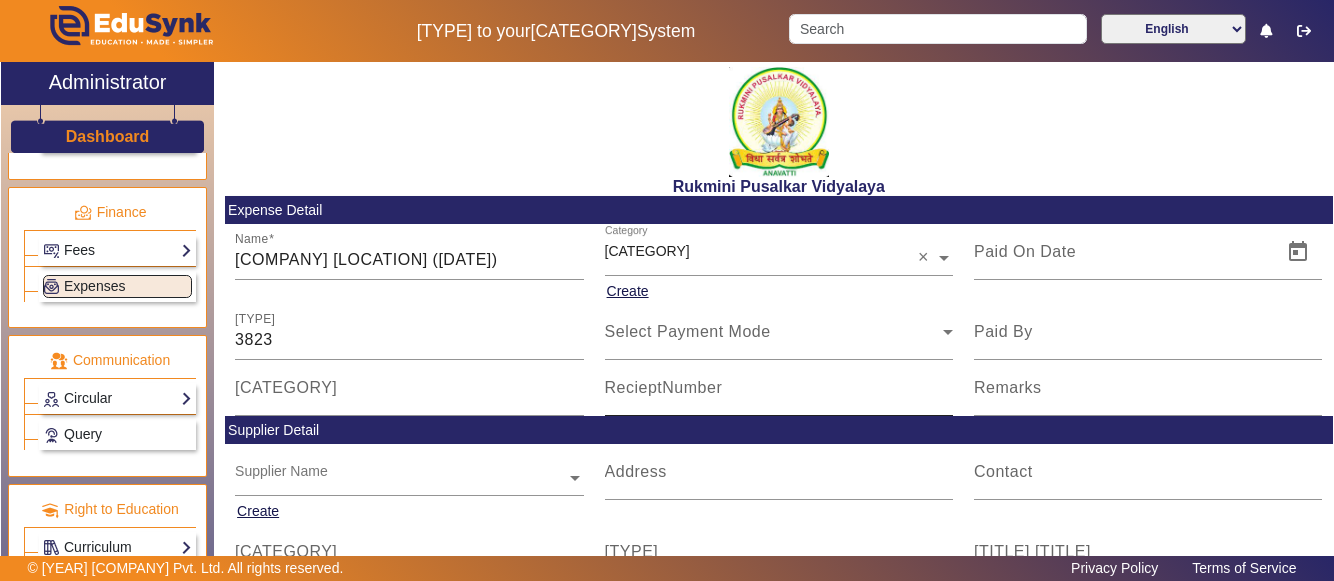 click on "RecieptNumber" at bounding box center [664, 387] 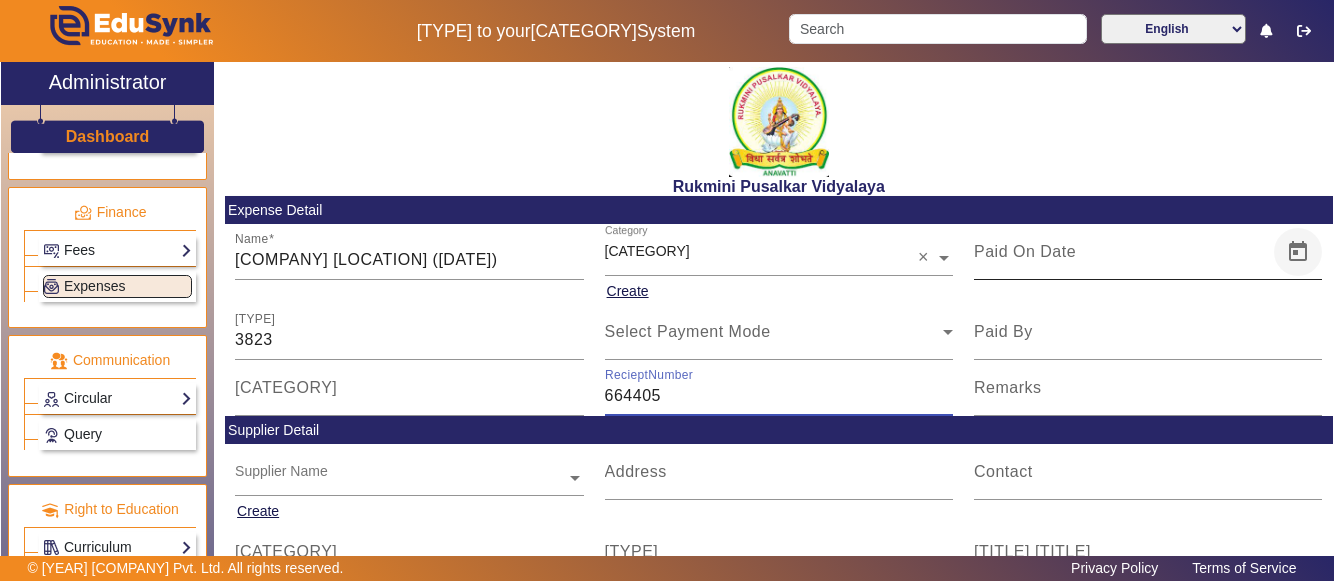 type on "664405" 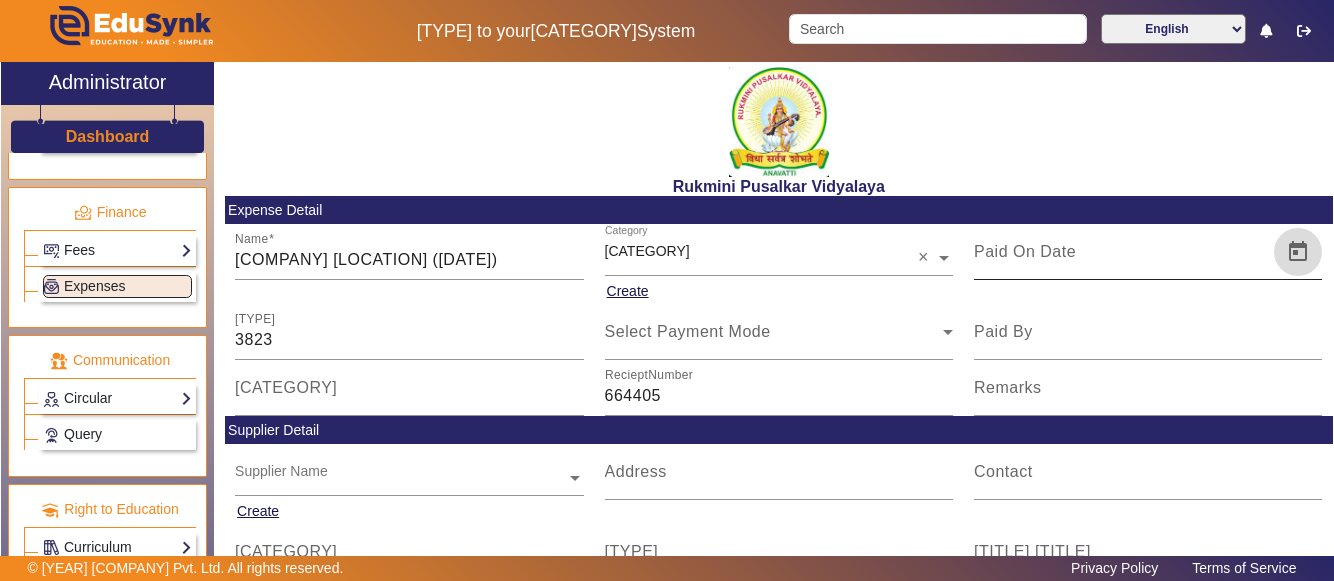 click 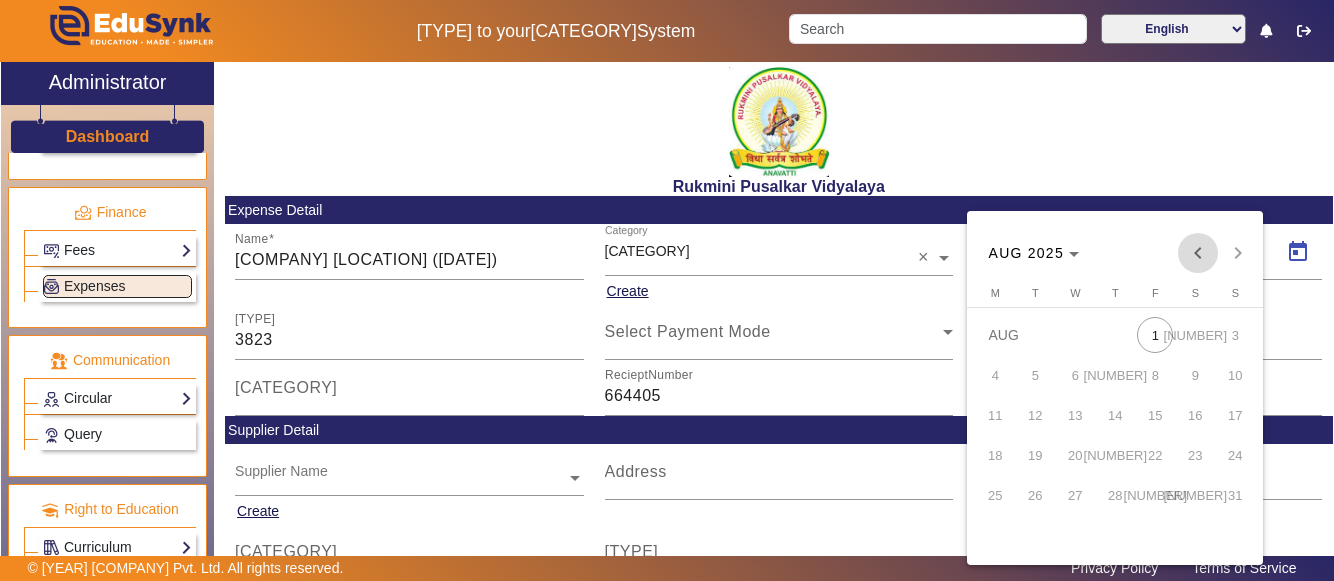 click at bounding box center (1198, 253) 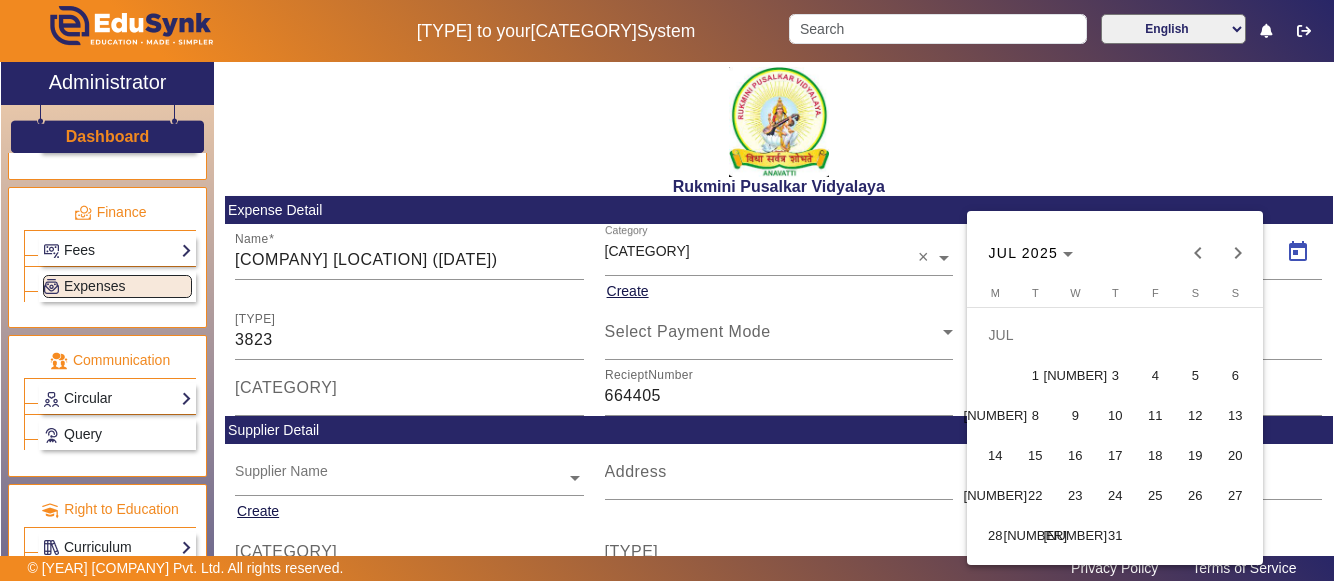 click on "8" at bounding box center [1035, 415] 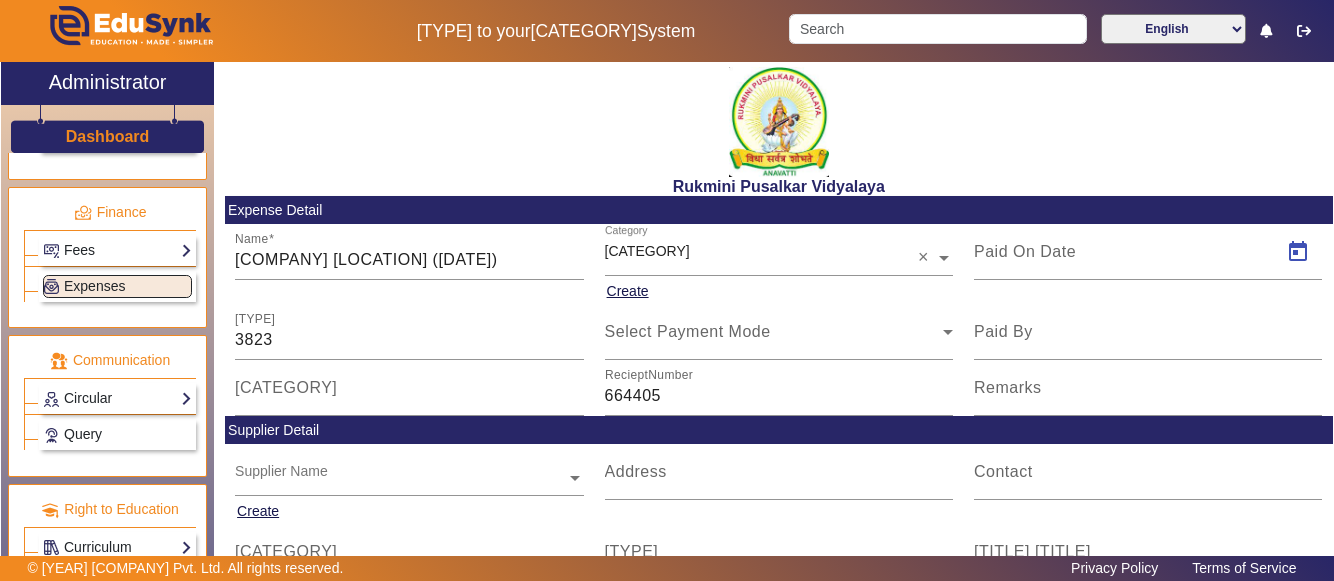 type on "[DATE]" 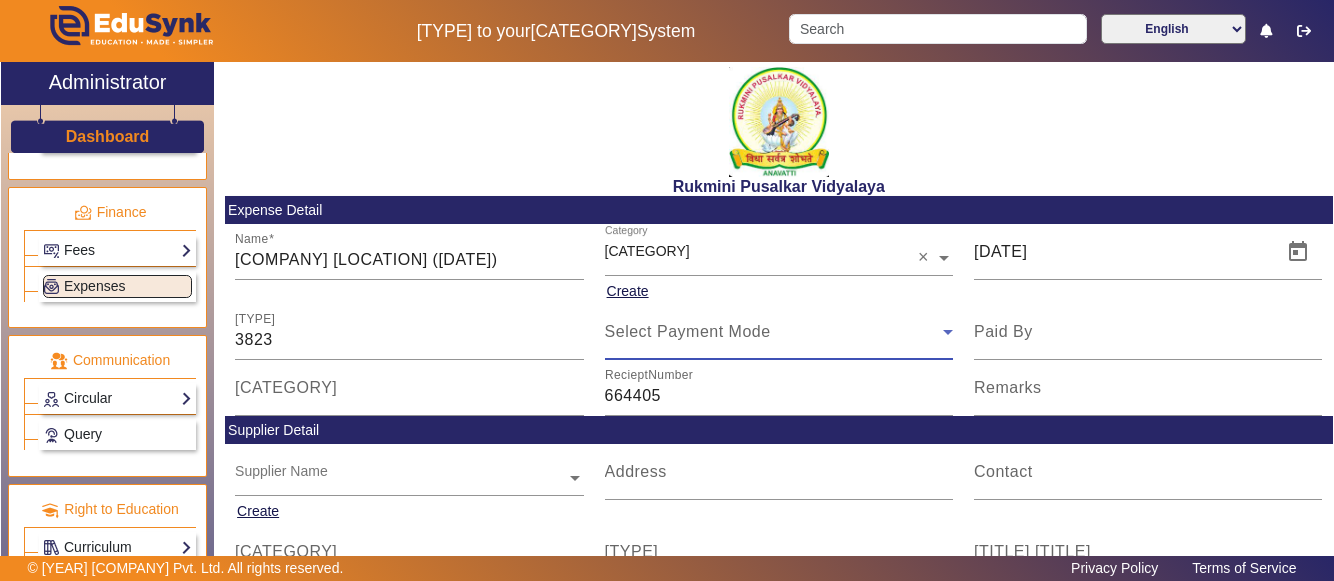 click on "Select Payment Mode" at bounding box center (774, 332) 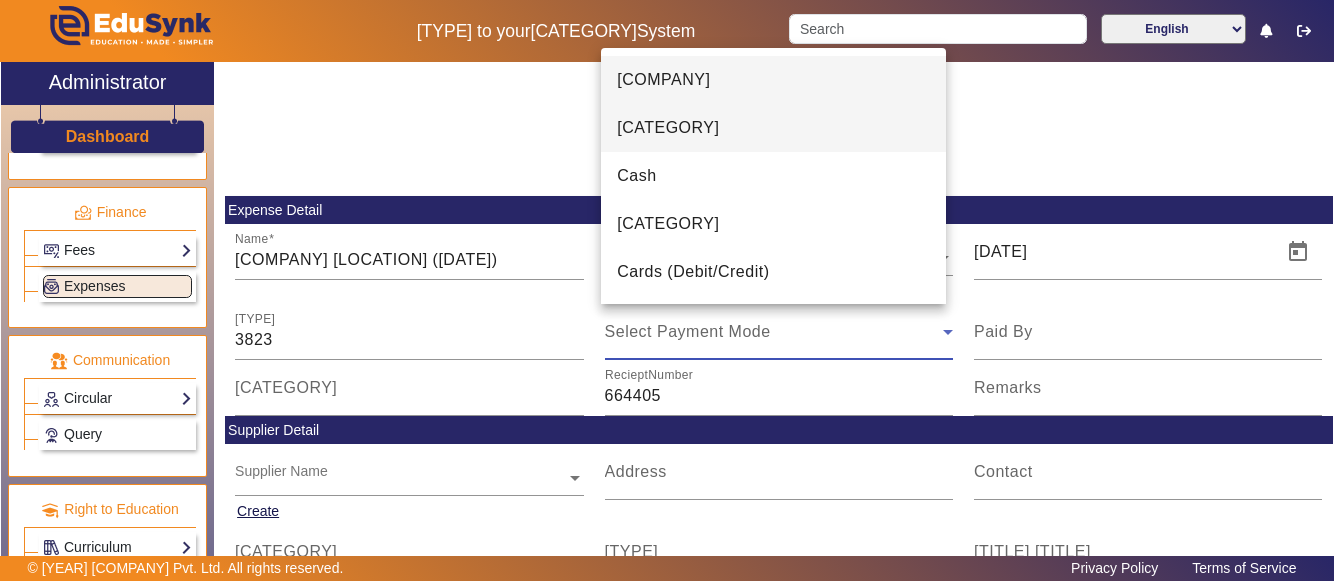 click on "[CATEGORY]" at bounding box center (668, 128) 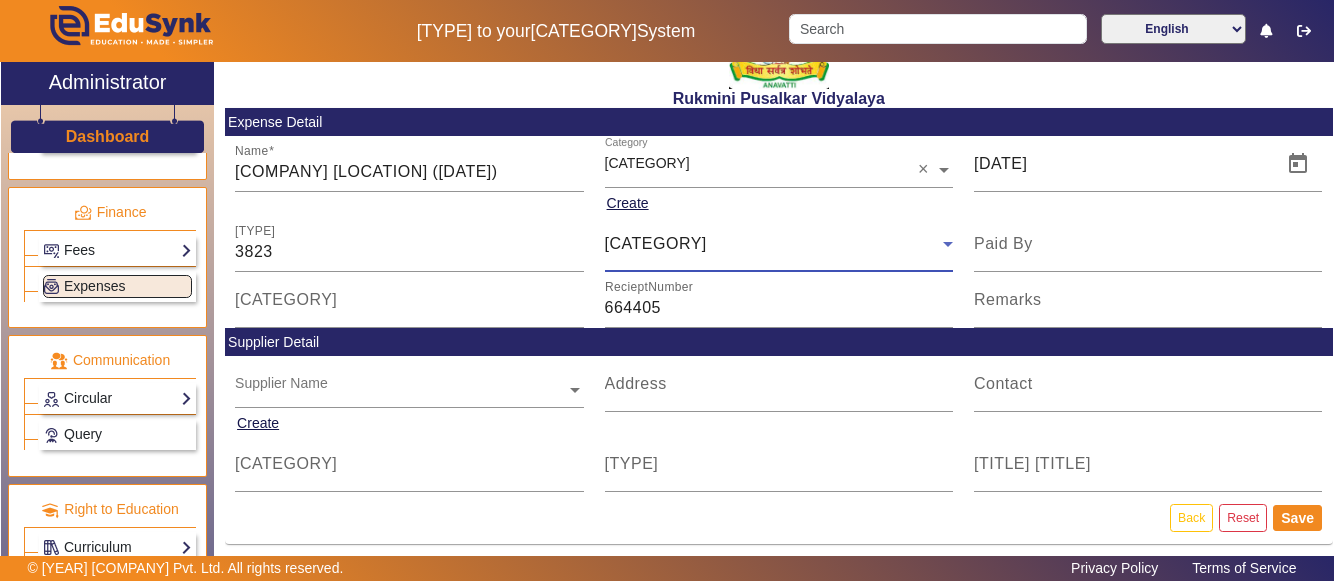 scroll, scrollTop: 90, scrollLeft: 0, axis: vertical 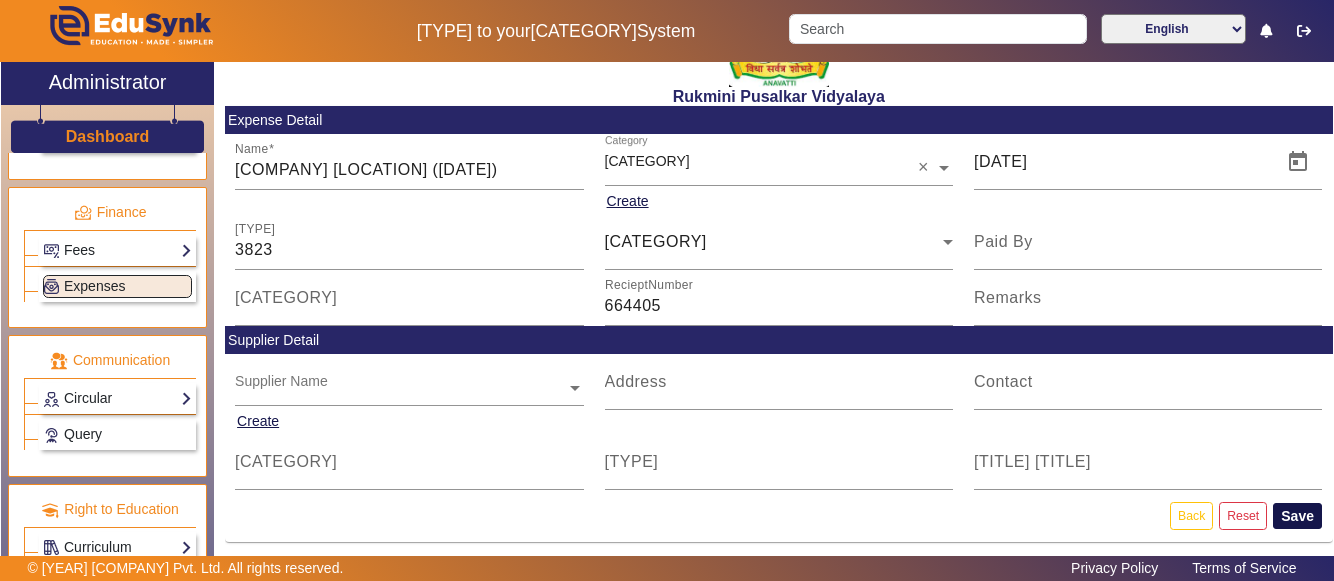 click on "Save" 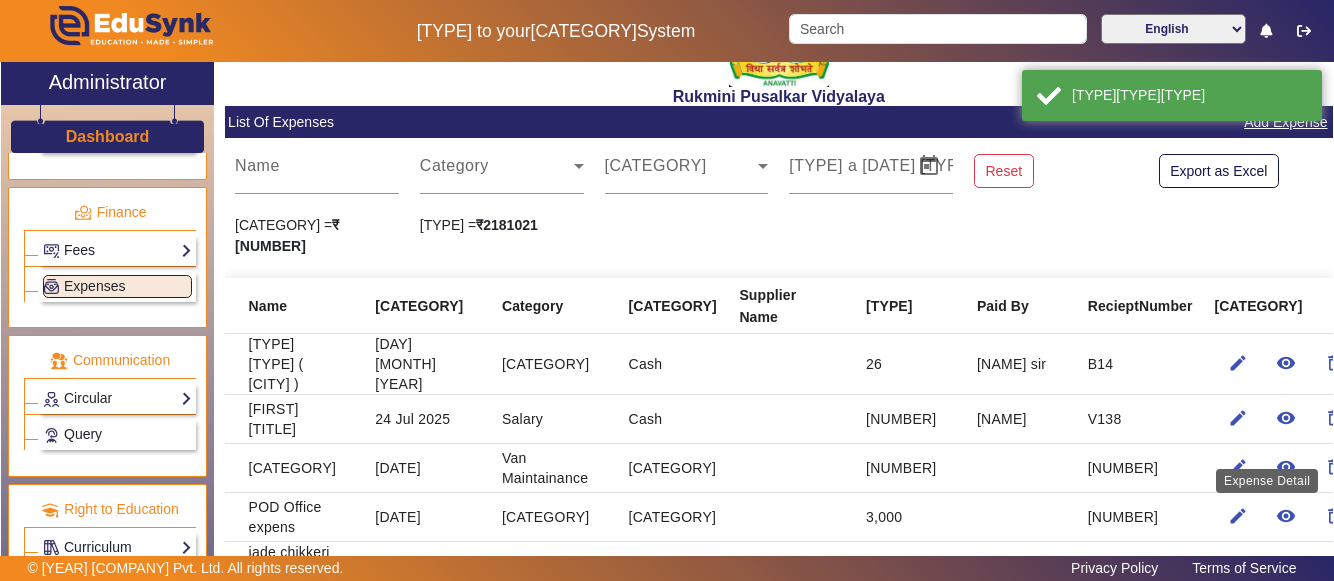 scroll, scrollTop: 0, scrollLeft: 0, axis: both 